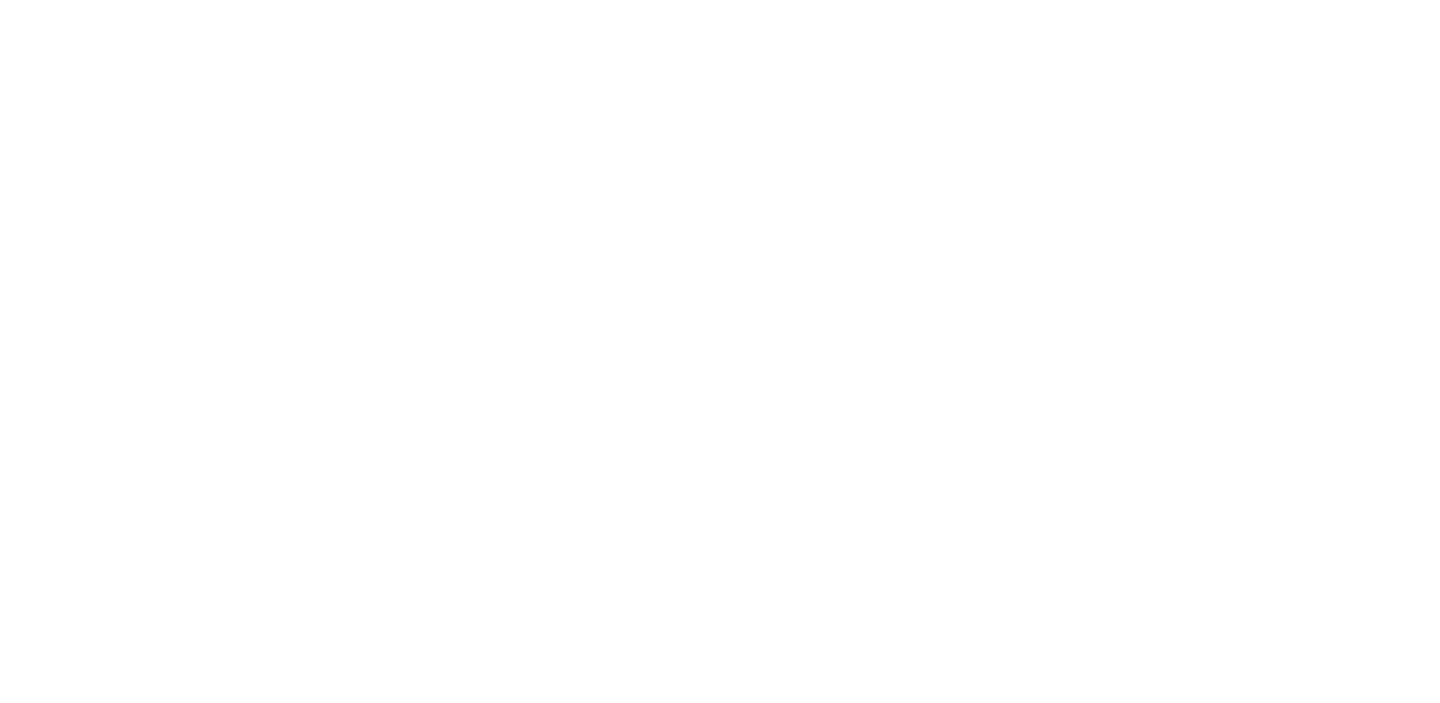 scroll, scrollTop: 0, scrollLeft: 0, axis: both 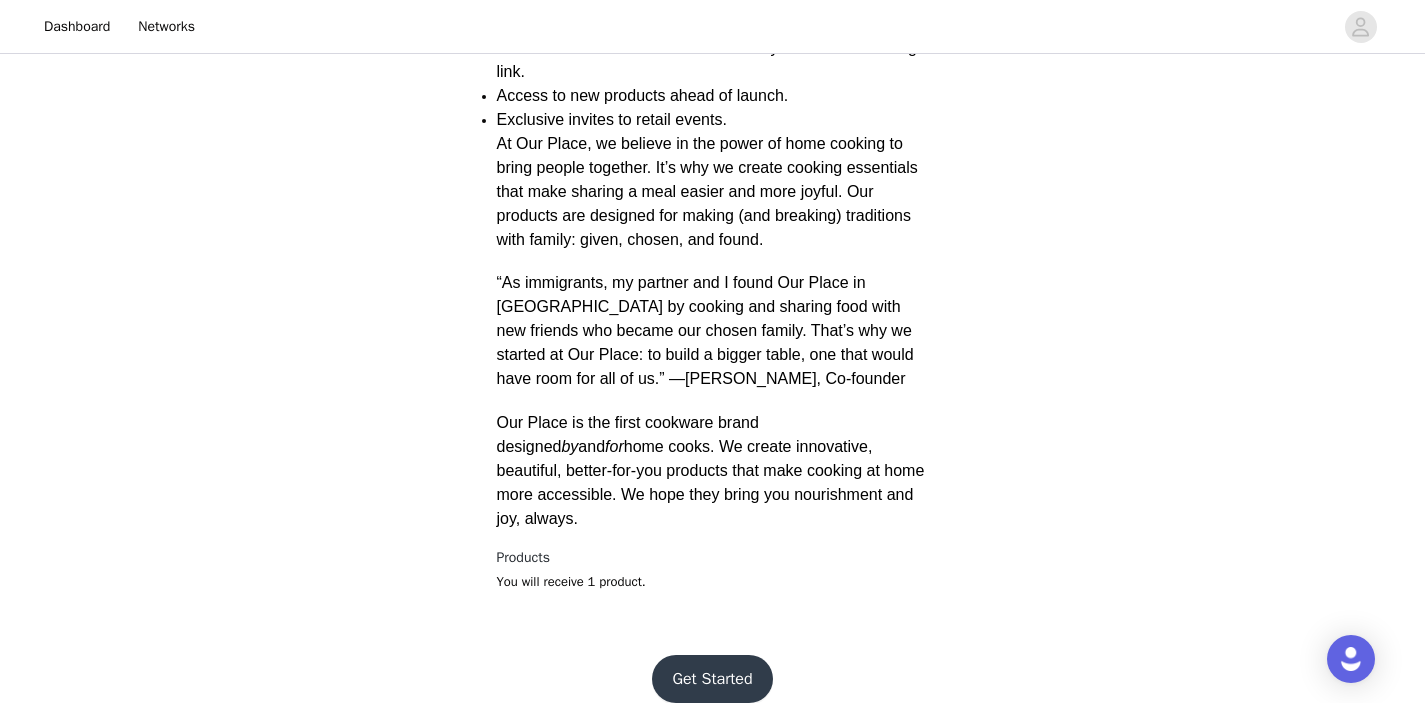 click on "Get Started" at bounding box center (712, 679) 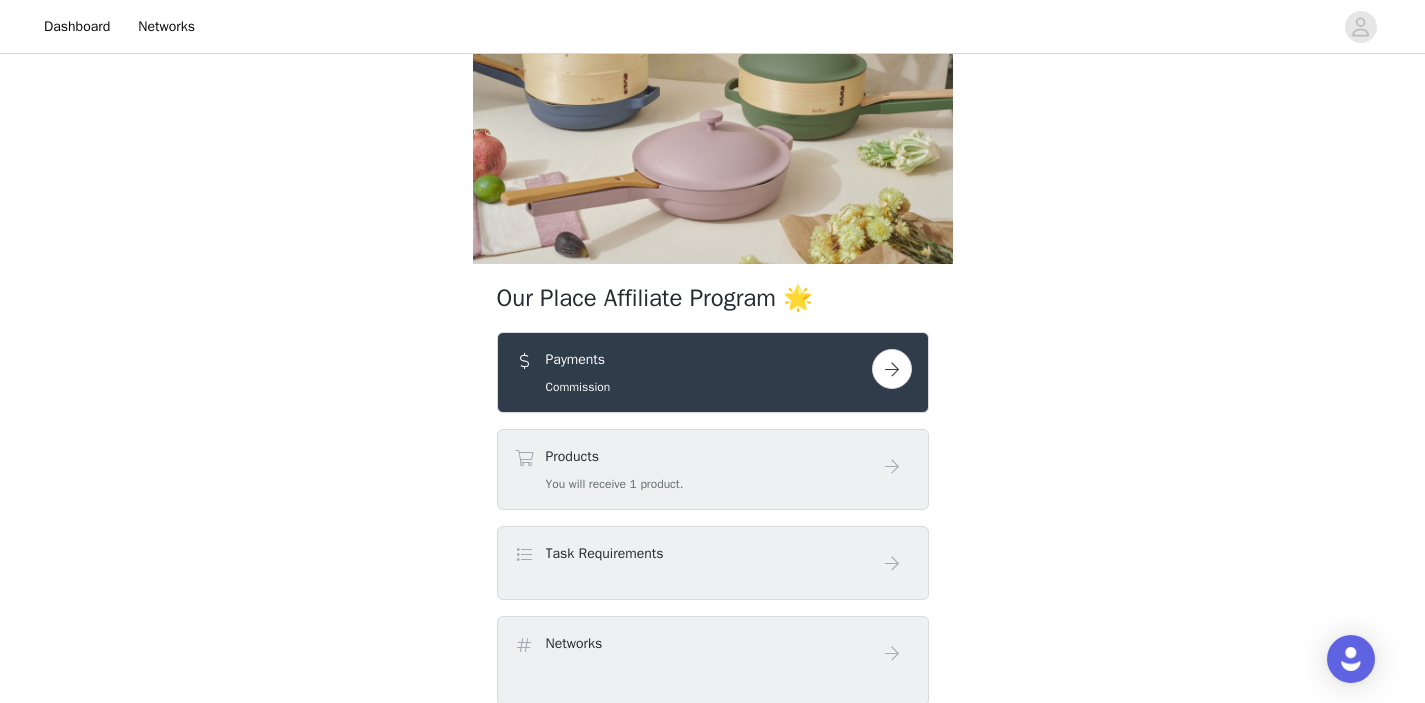 scroll, scrollTop: 237, scrollLeft: 0, axis: vertical 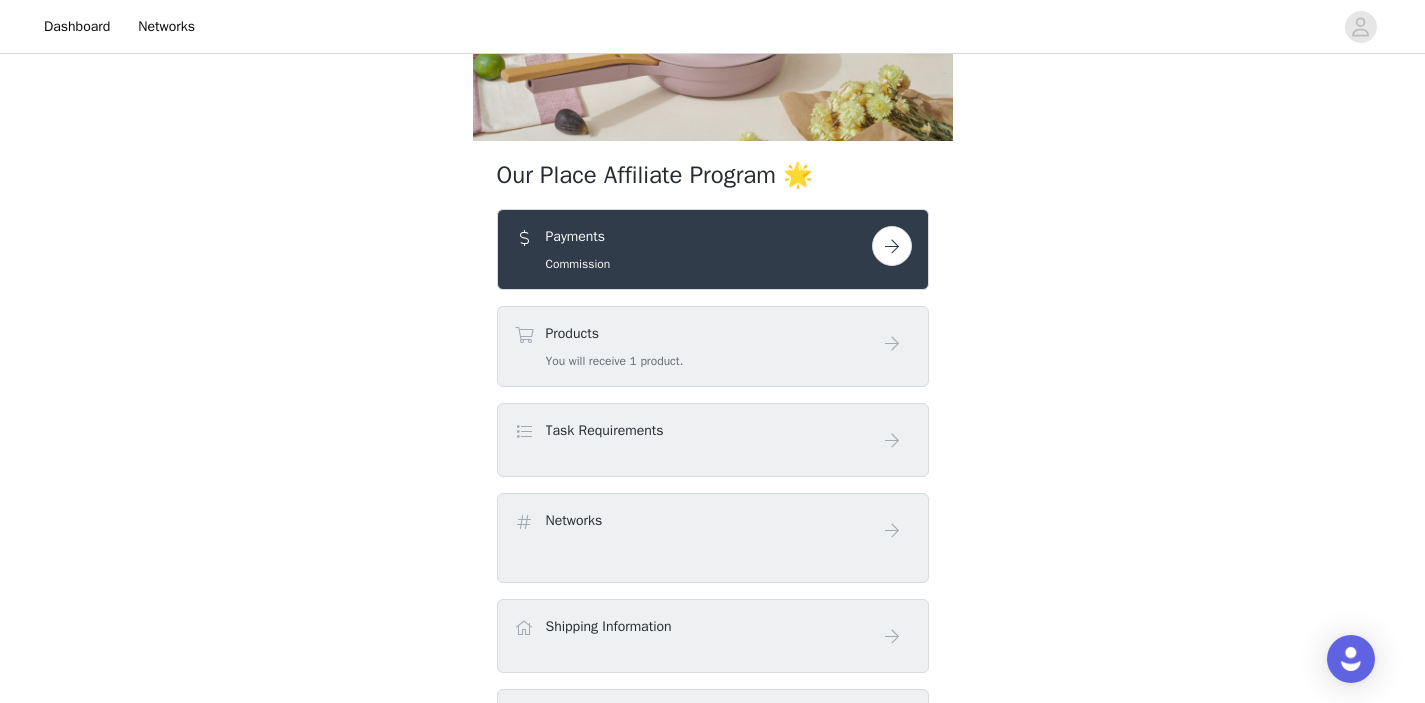 click on "Products   You will receive 1 product." at bounding box center (693, 346) 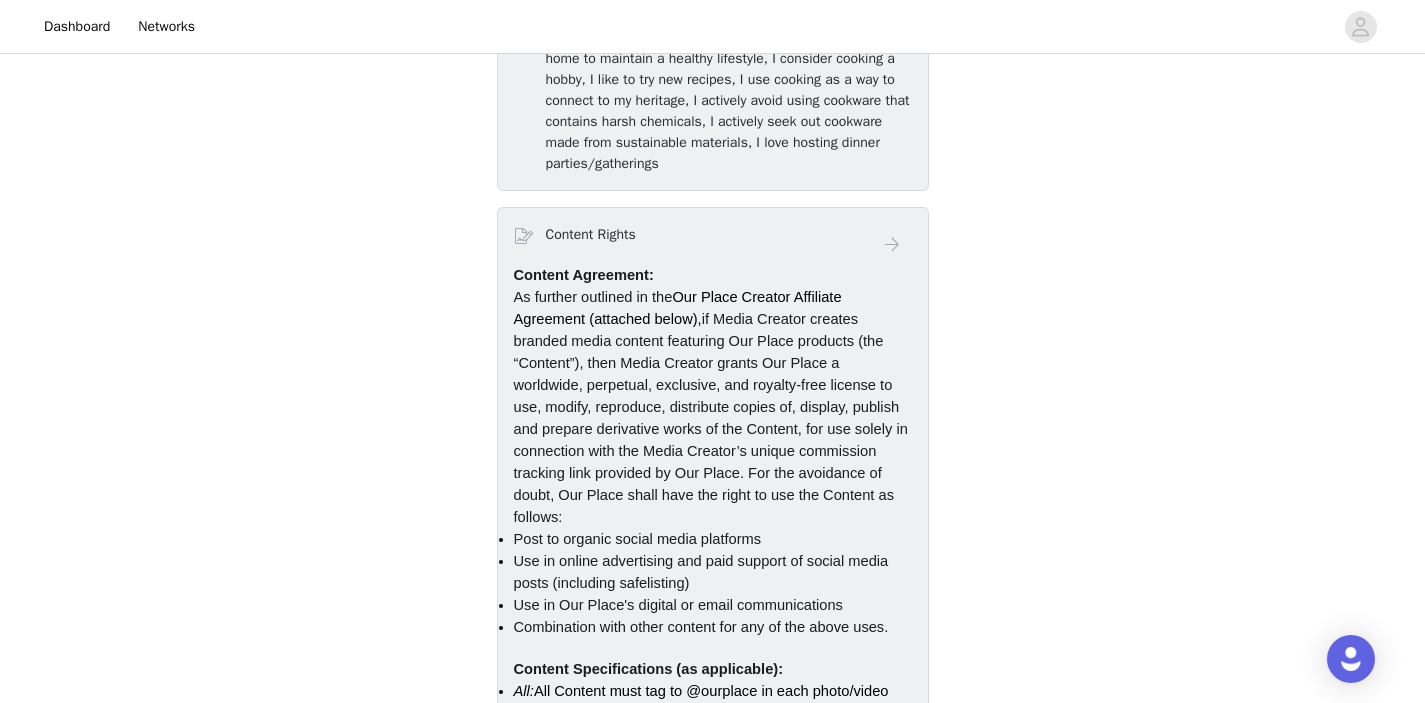 scroll, scrollTop: 1877, scrollLeft: 0, axis: vertical 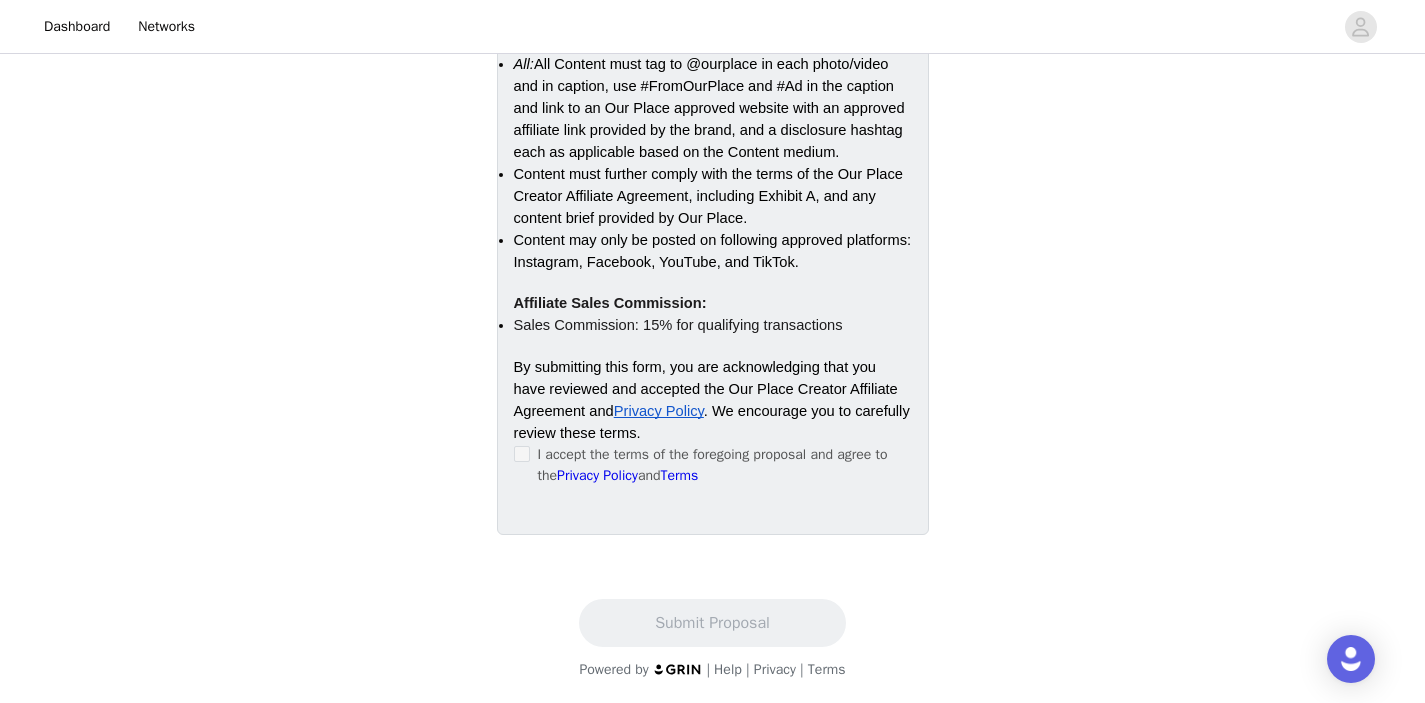 click on "I accept the terms of the foregoing proposal and agree to the
Privacy Policy
and  Terms" at bounding box center [713, 465] 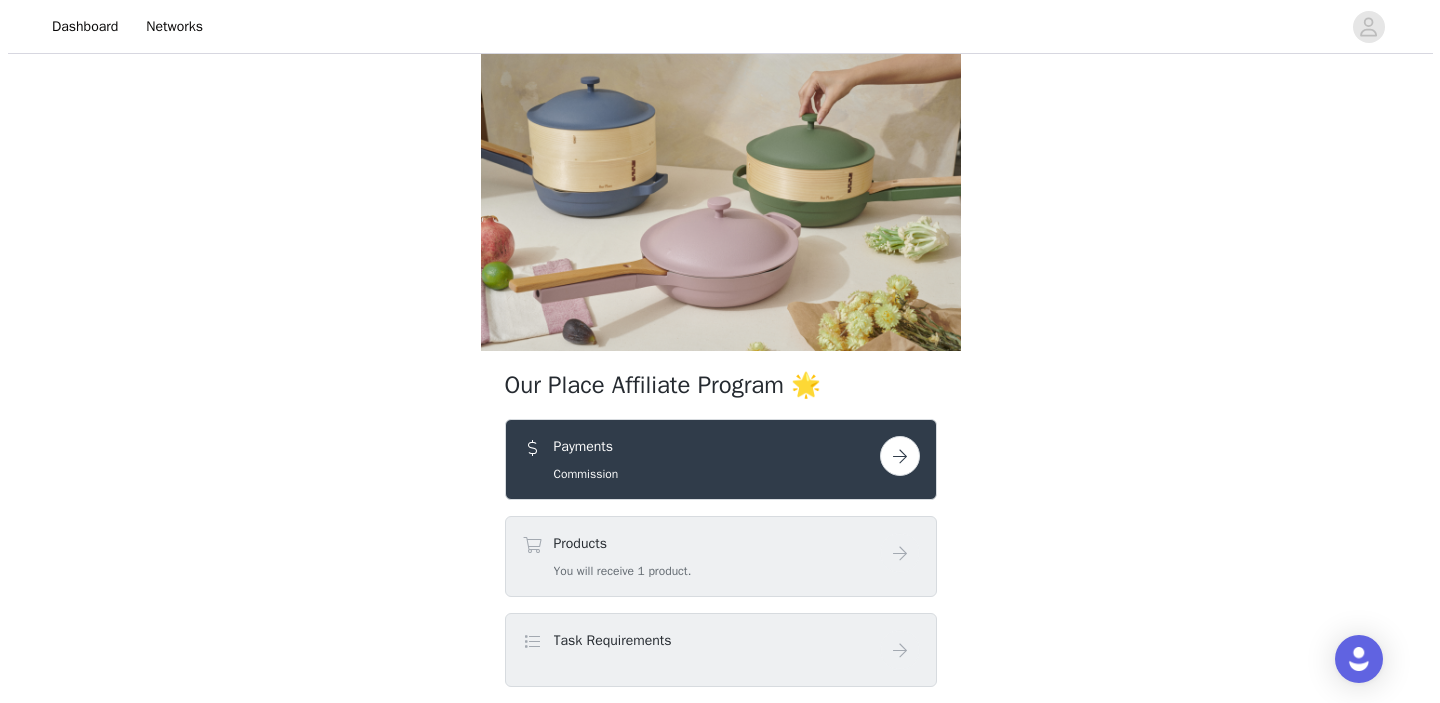 scroll, scrollTop: 0, scrollLeft: 0, axis: both 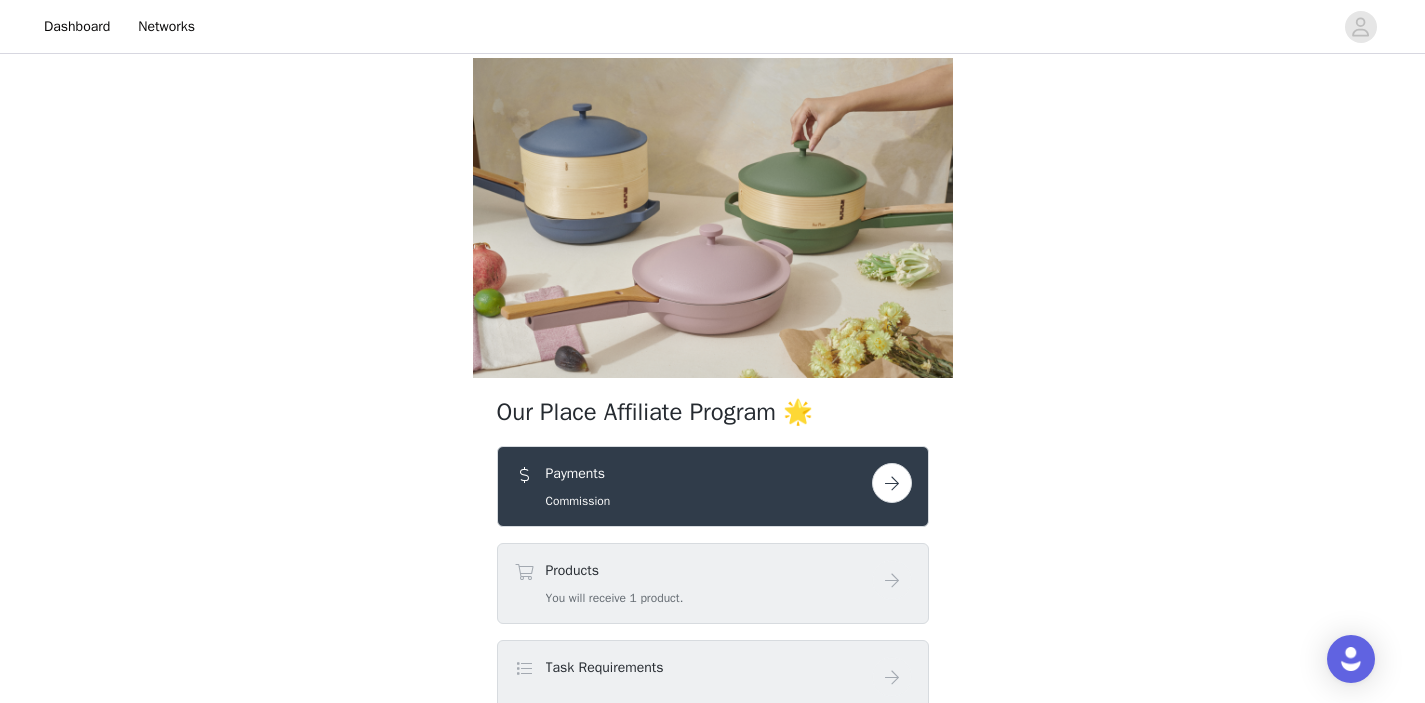 click at bounding box center [892, 483] 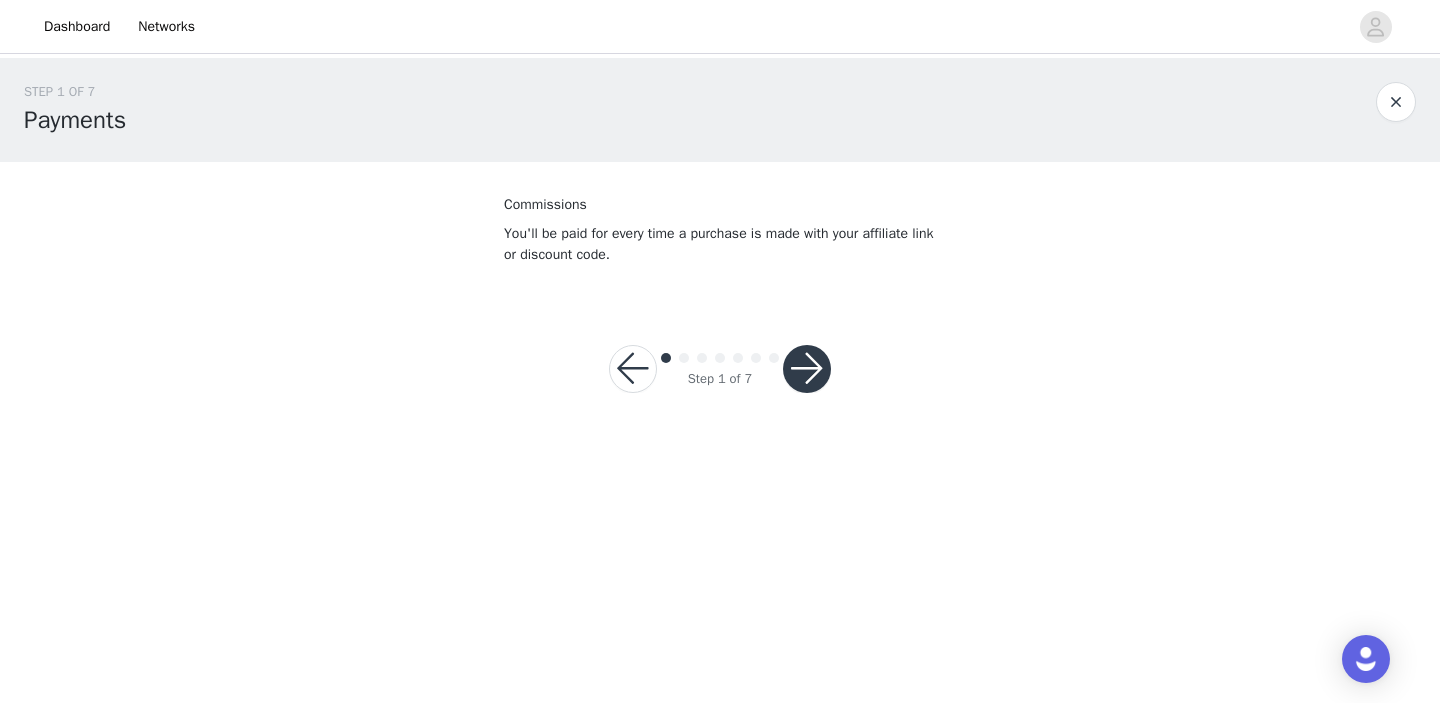 click at bounding box center (807, 369) 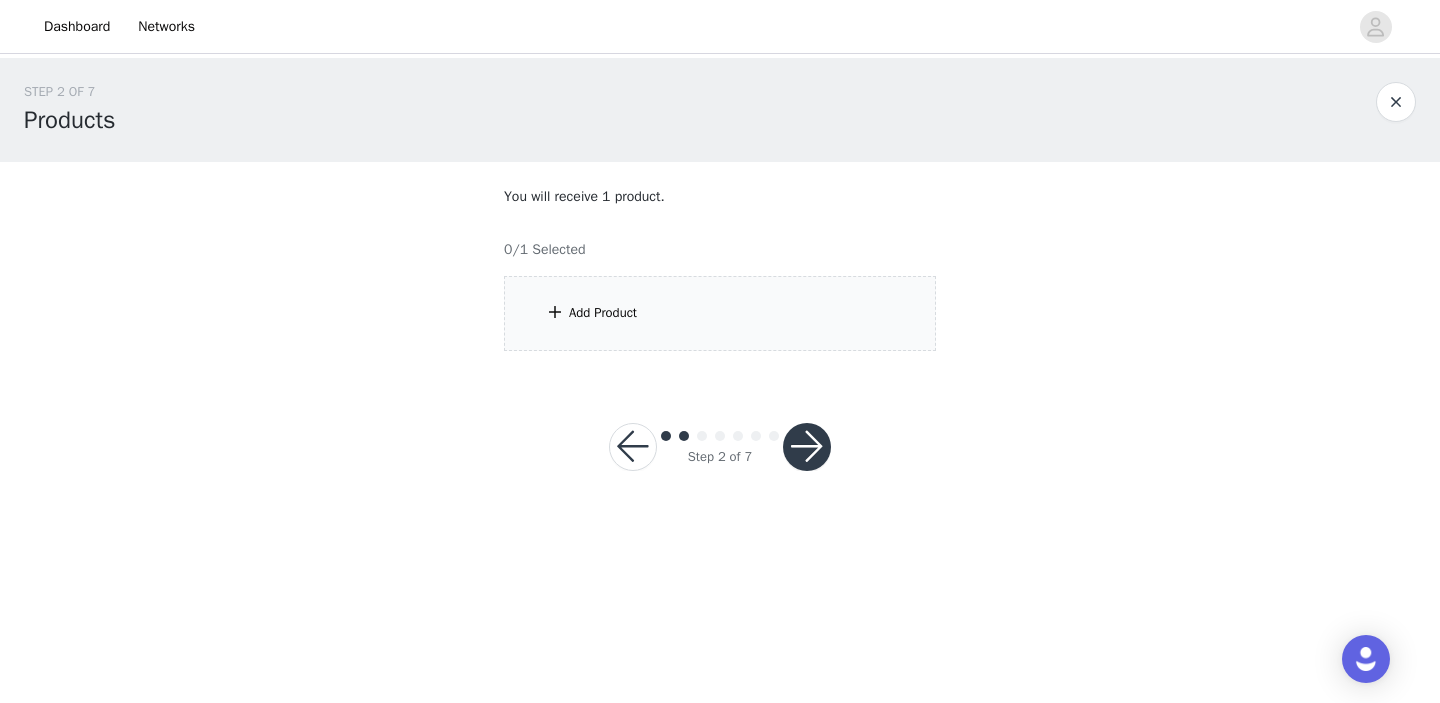 click on "Add Product" at bounding box center (603, 313) 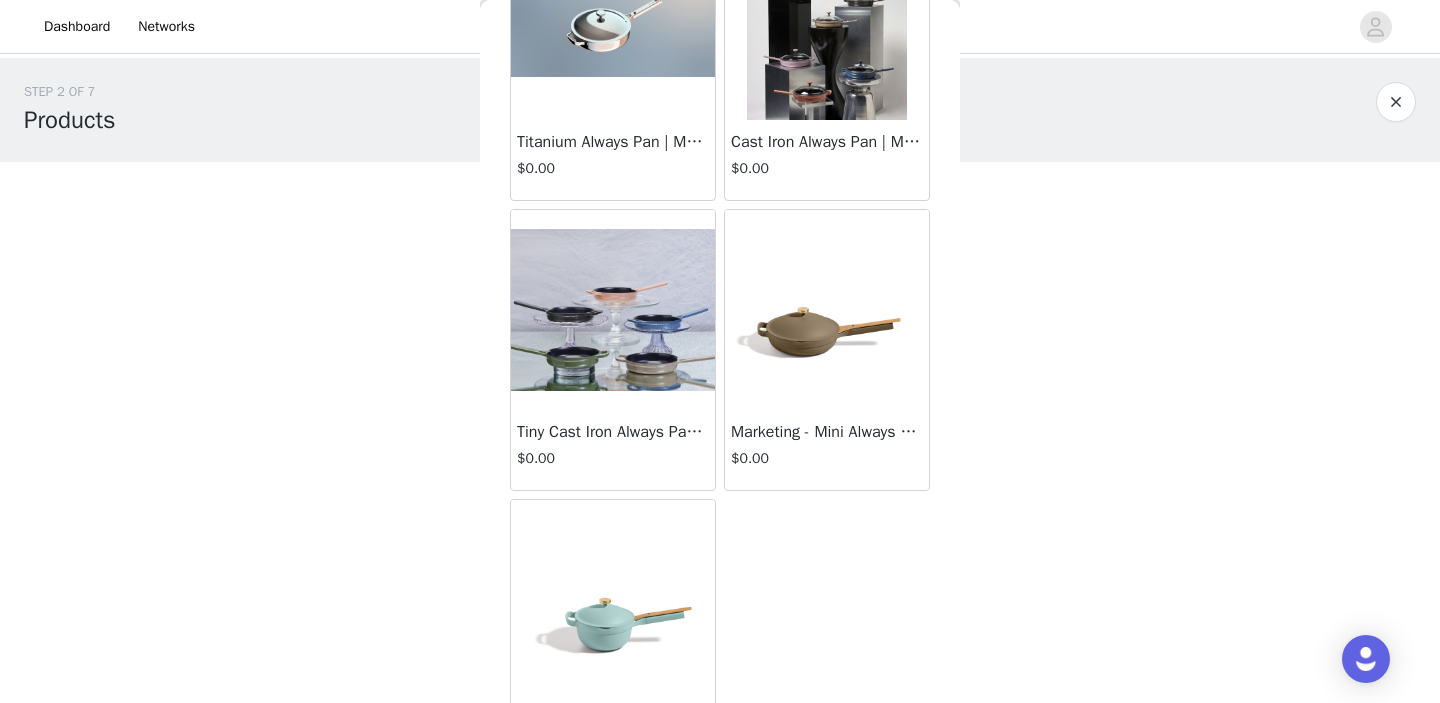 scroll, scrollTop: 553, scrollLeft: 0, axis: vertical 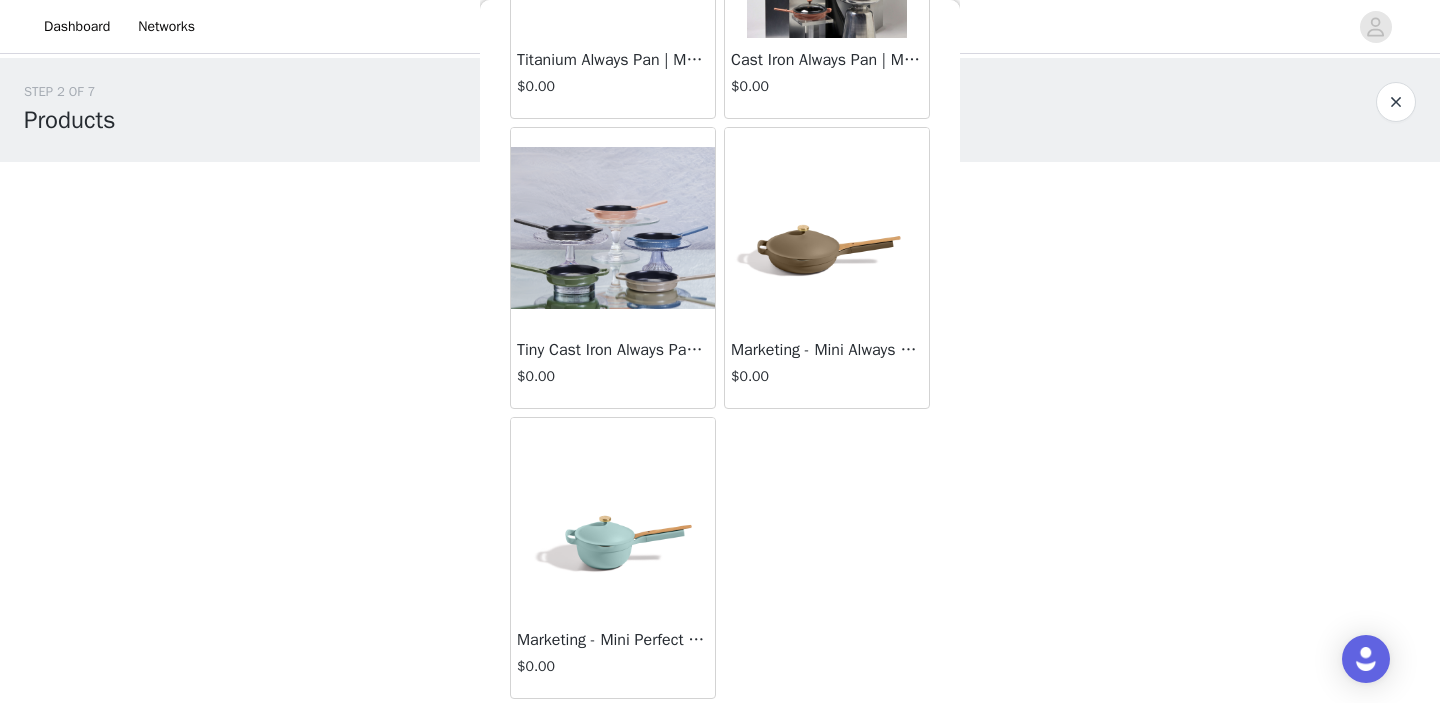 click at bounding box center [613, 518] 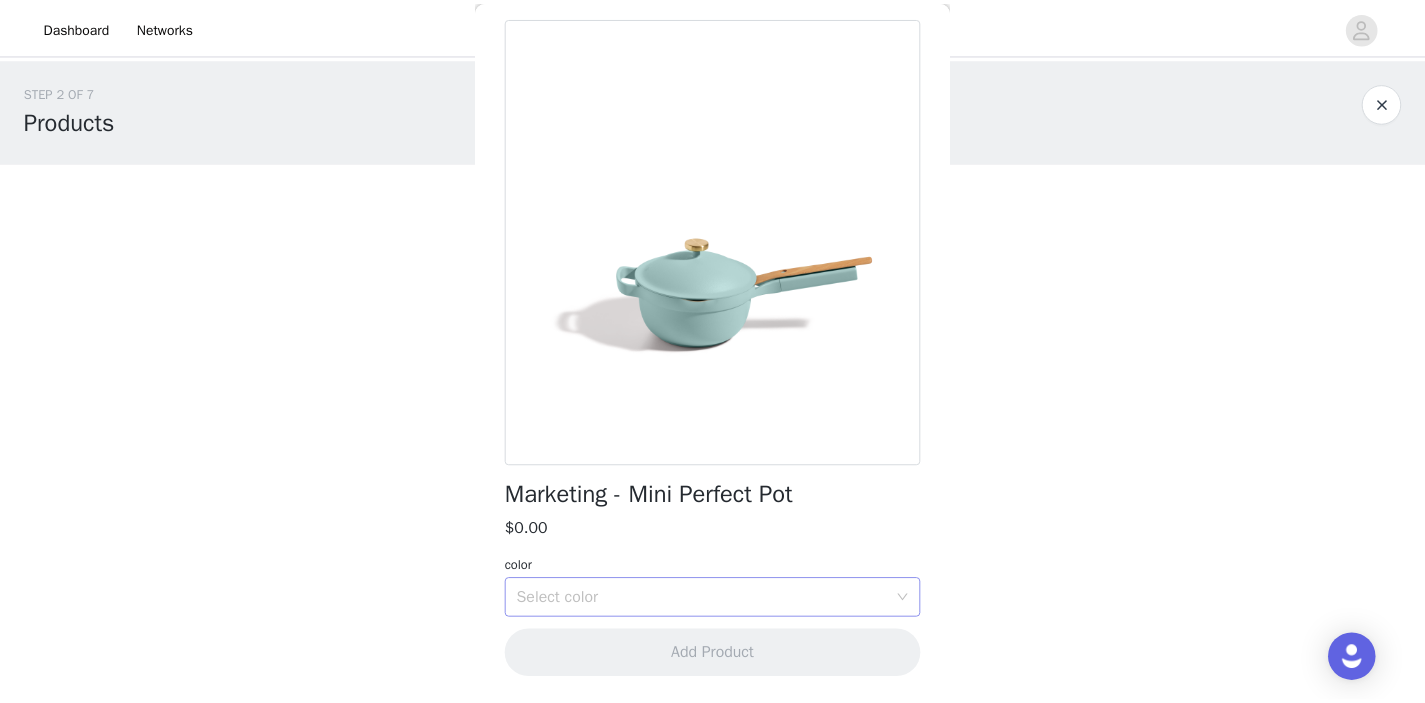 scroll, scrollTop: 83, scrollLeft: 0, axis: vertical 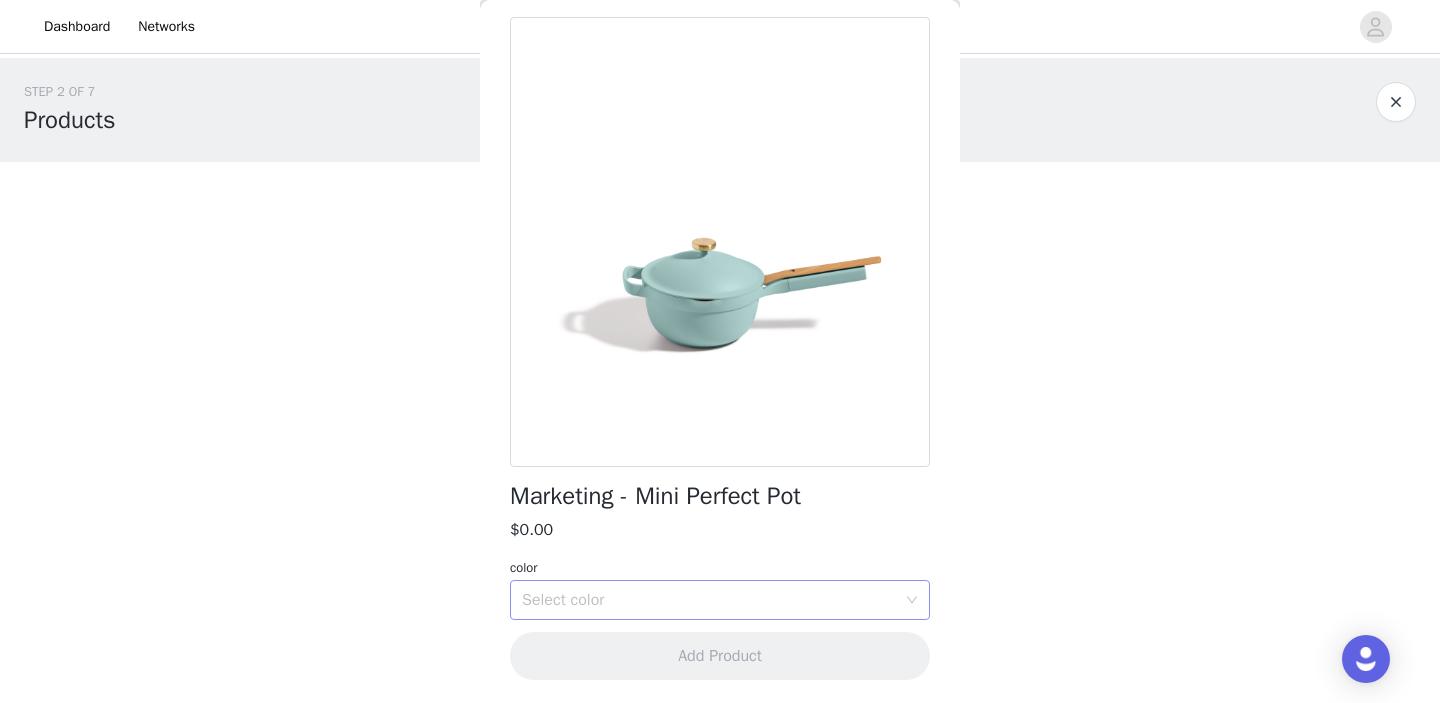 click on "Select color" at bounding box center [720, 600] 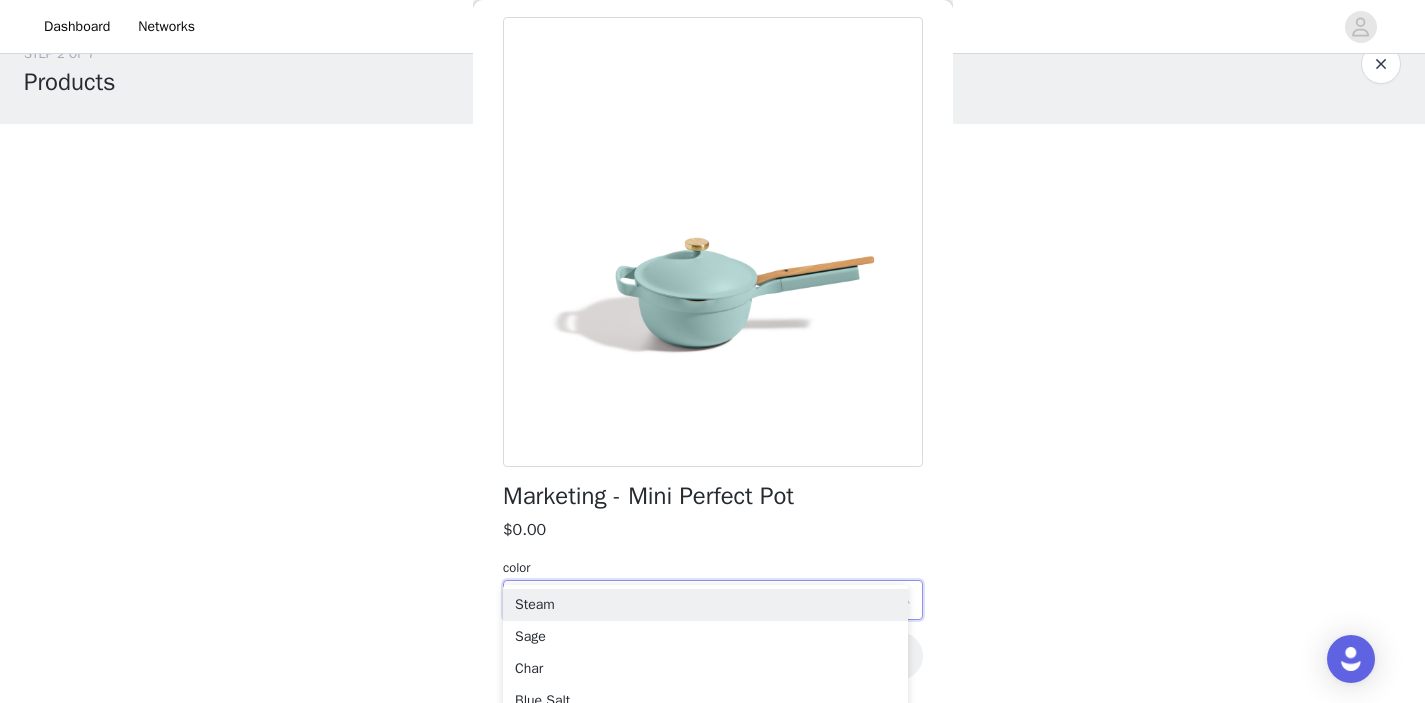 scroll, scrollTop: 120, scrollLeft: 0, axis: vertical 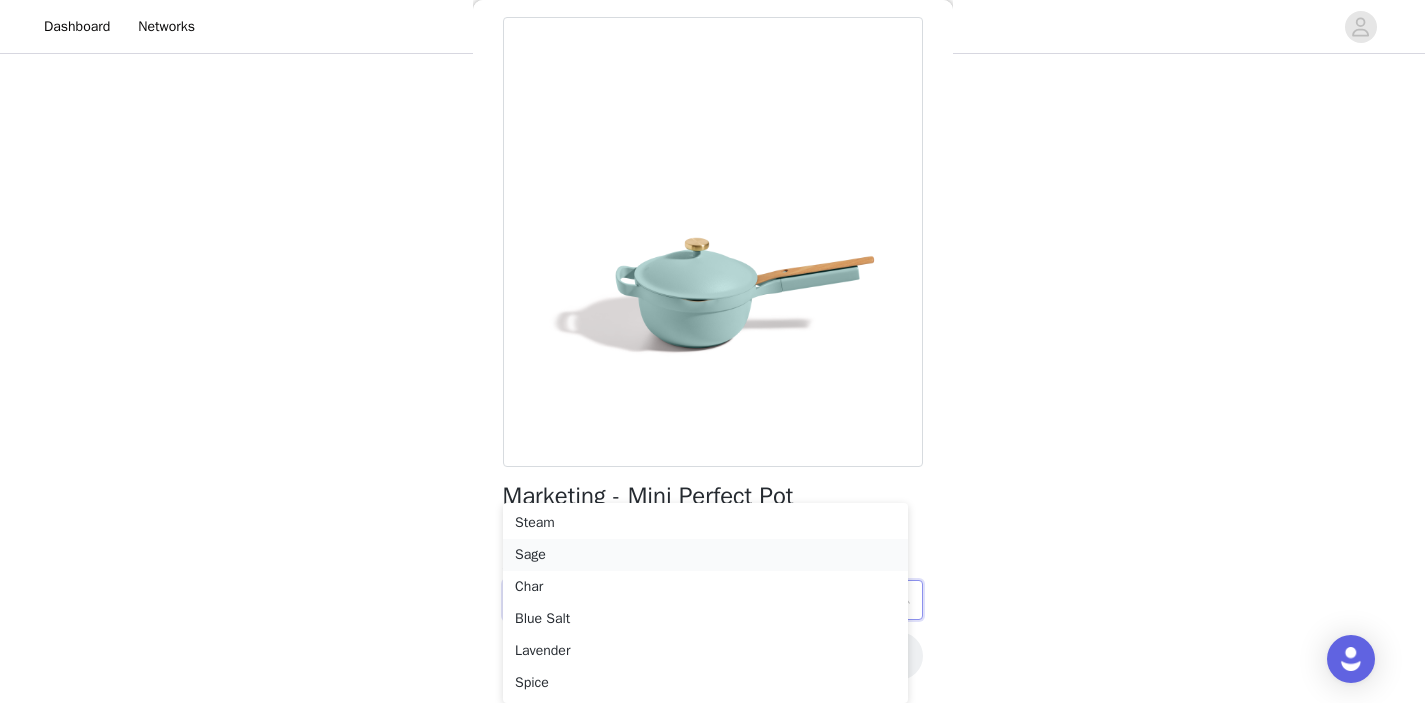 click on "Sage" at bounding box center [705, 555] 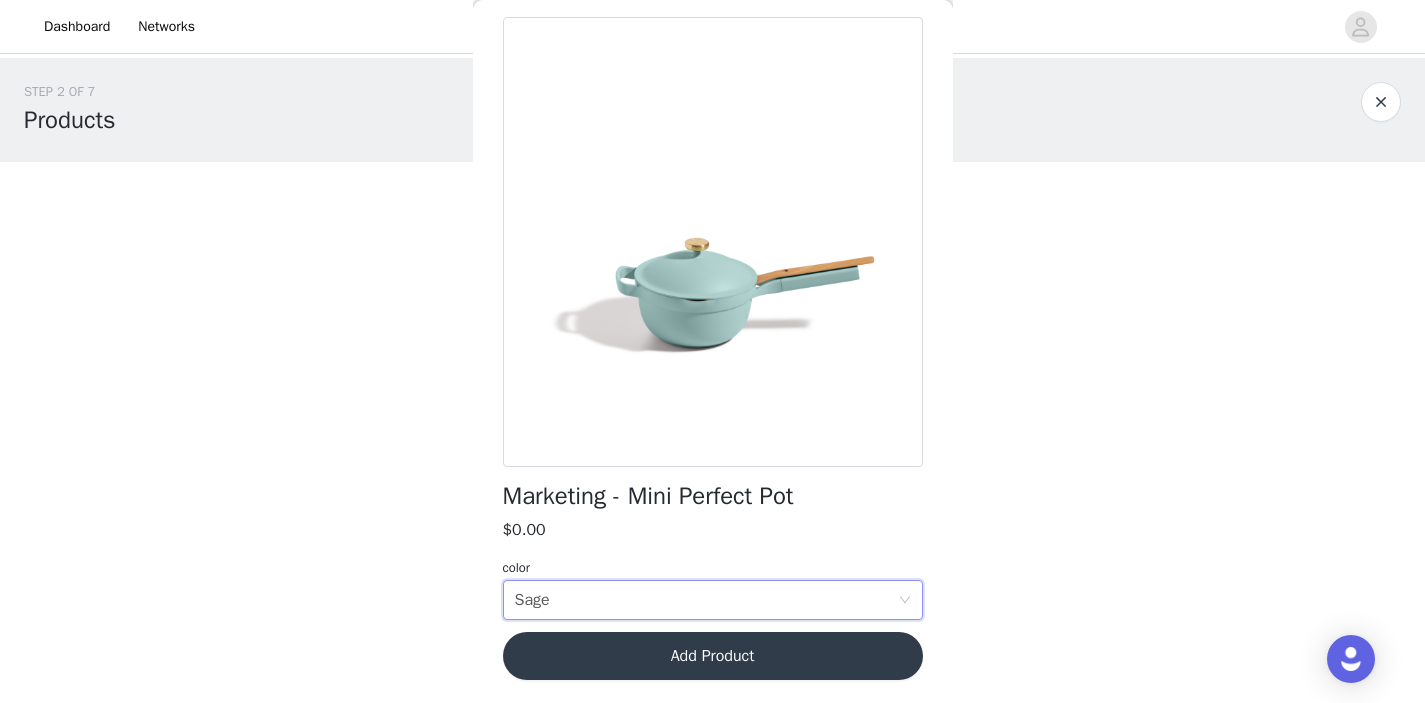 scroll, scrollTop: 0, scrollLeft: 0, axis: both 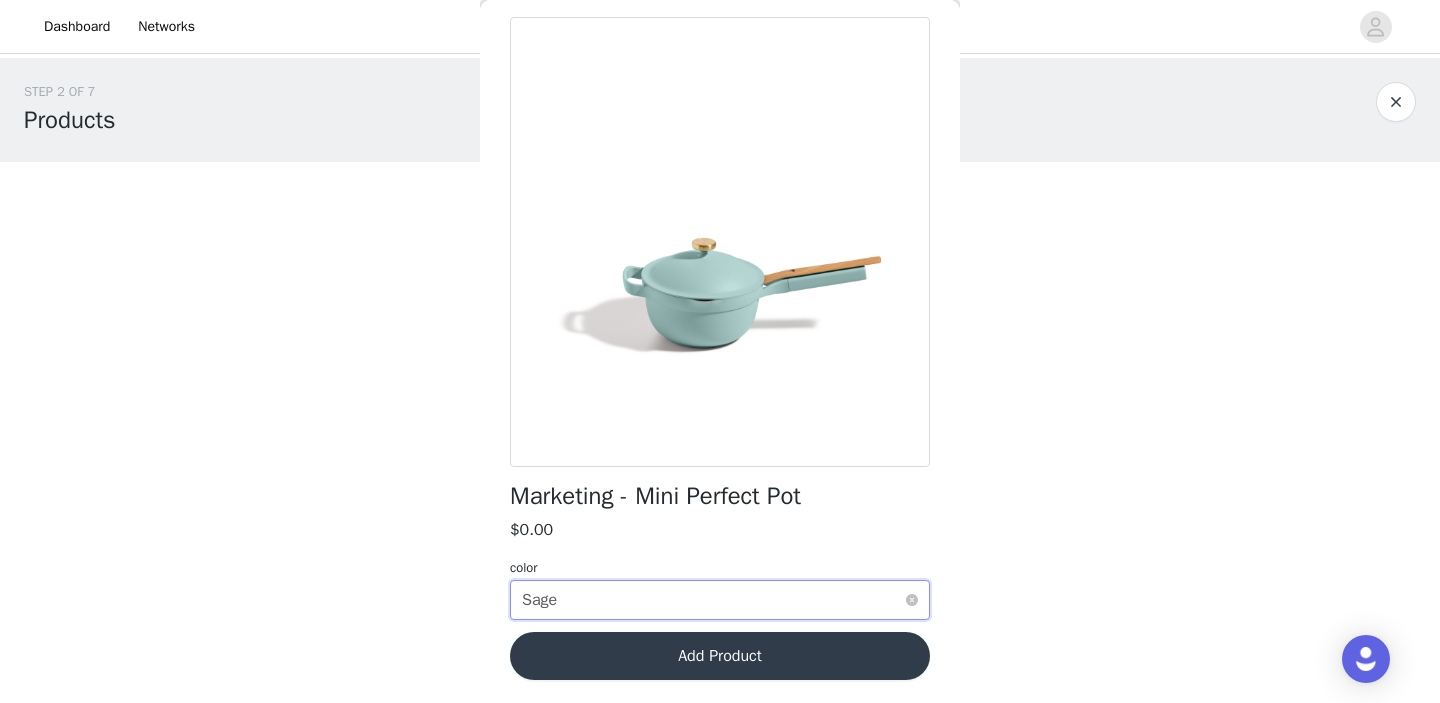 click on "Select color Sage" at bounding box center (720, 600) 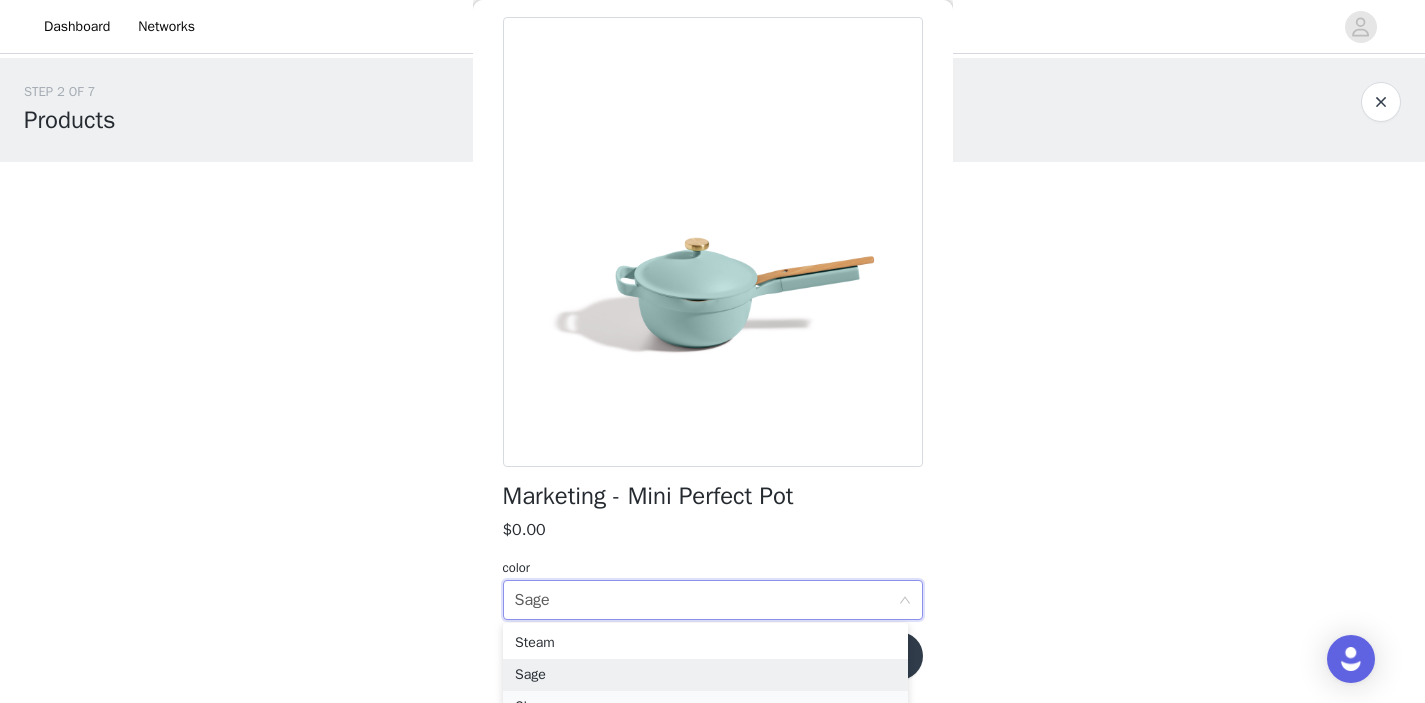 scroll, scrollTop: 120, scrollLeft: 0, axis: vertical 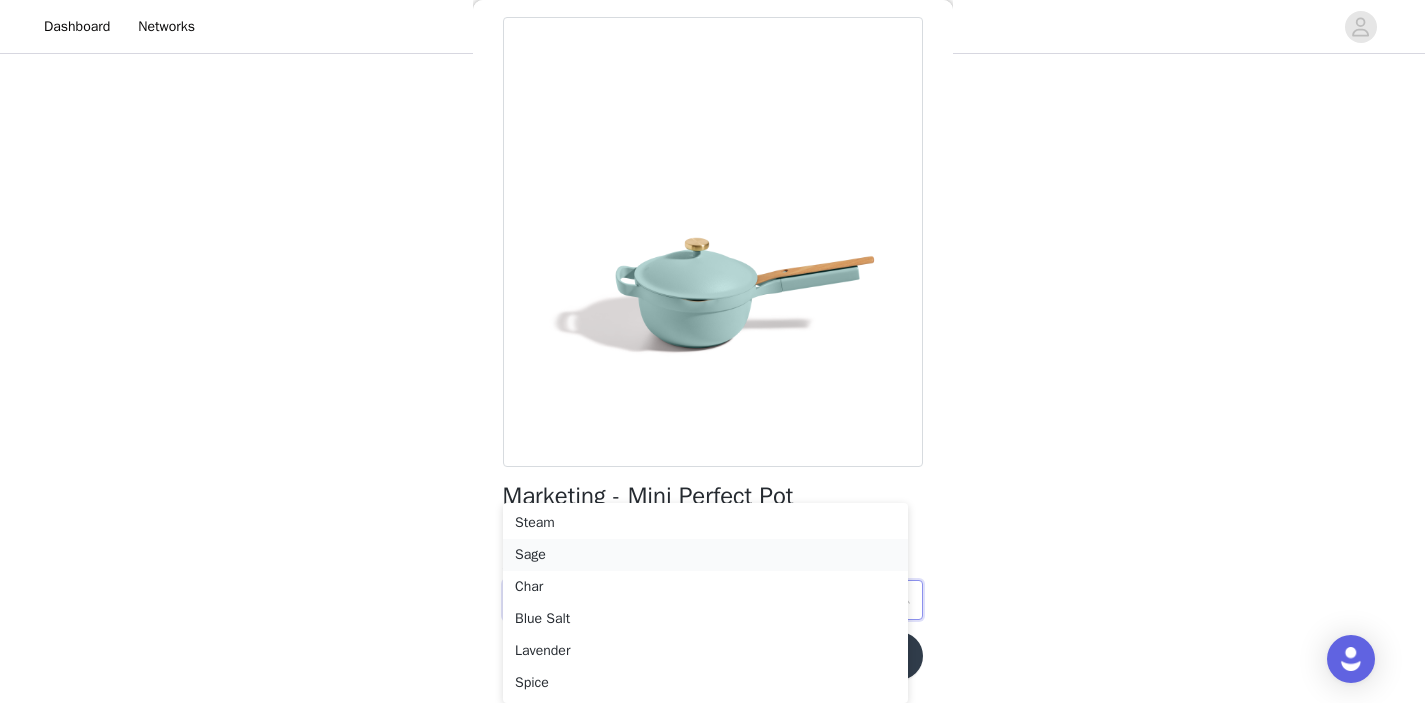 click on "Sage" at bounding box center (705, 555) 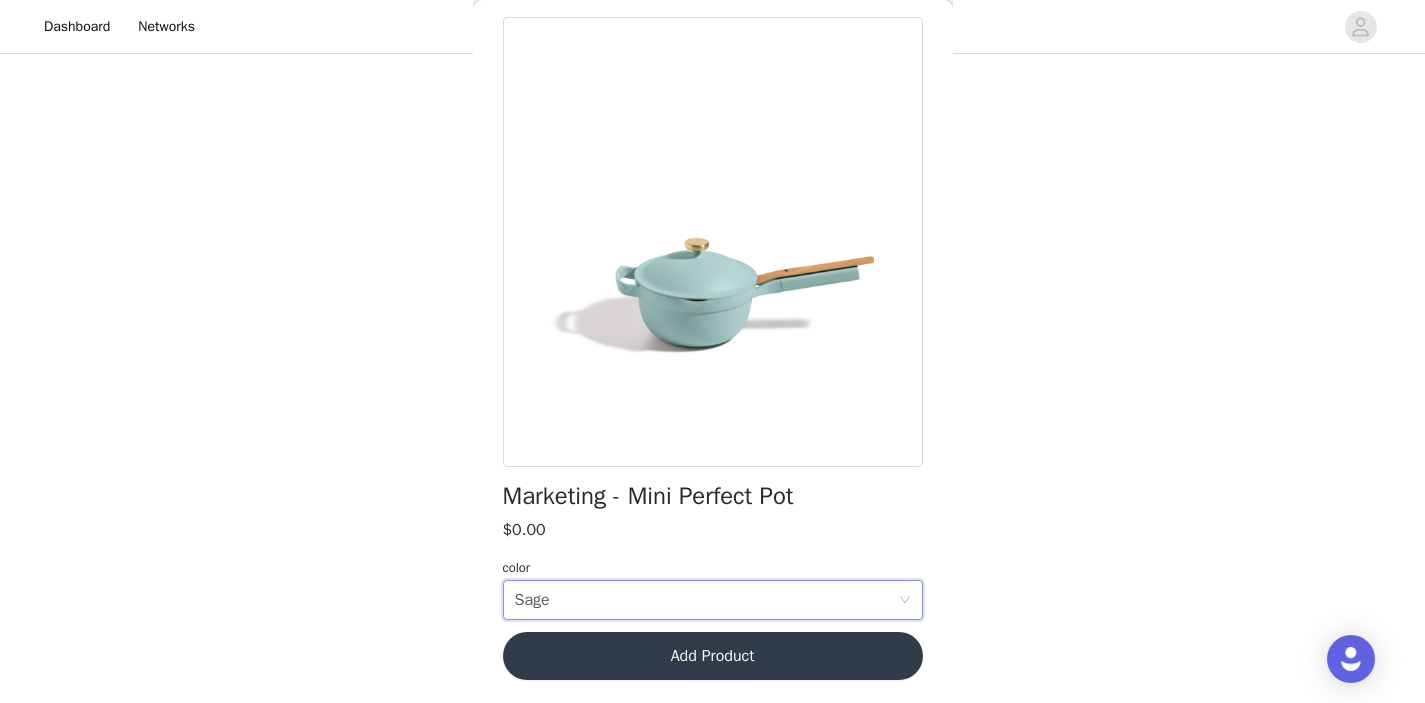 scroll, scrollTop: 0, scrollLeft: 0, axis: both 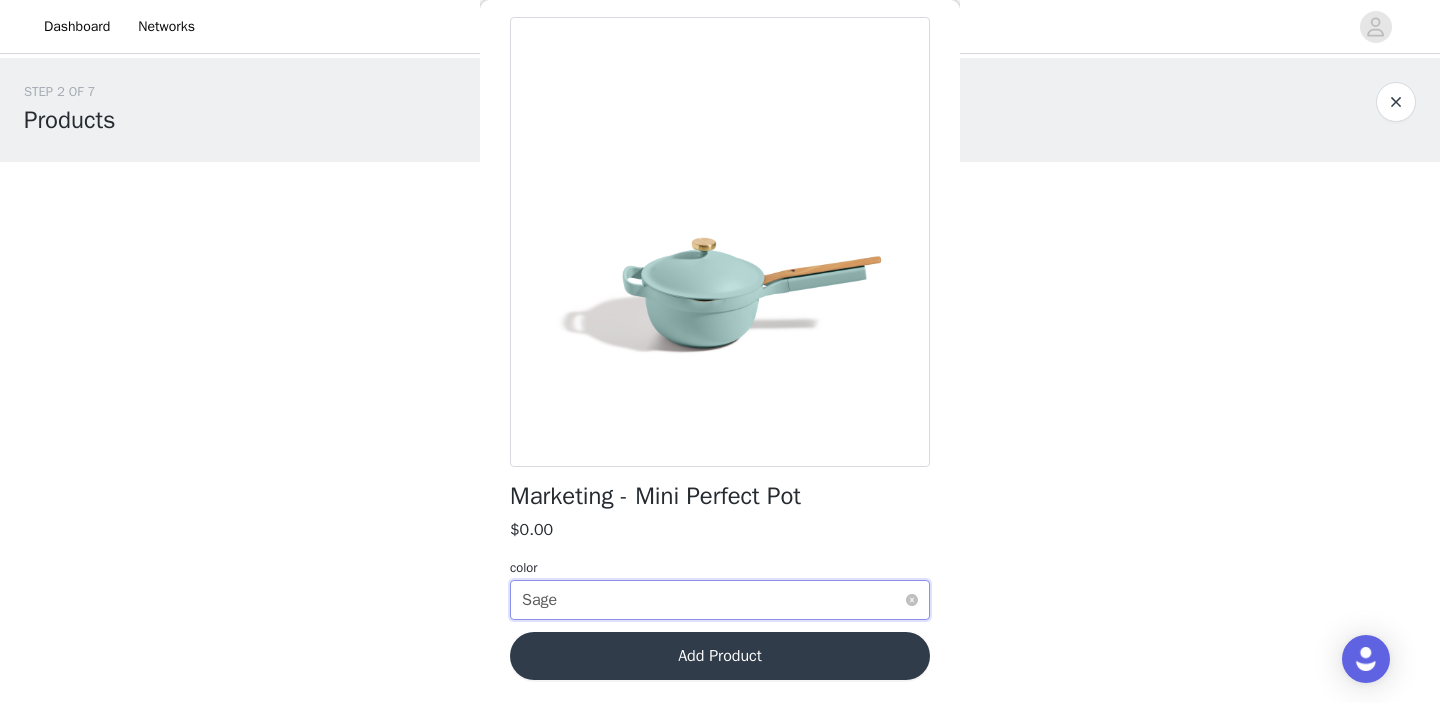 click on "Select color Sage" at bounding box center [713, 600] 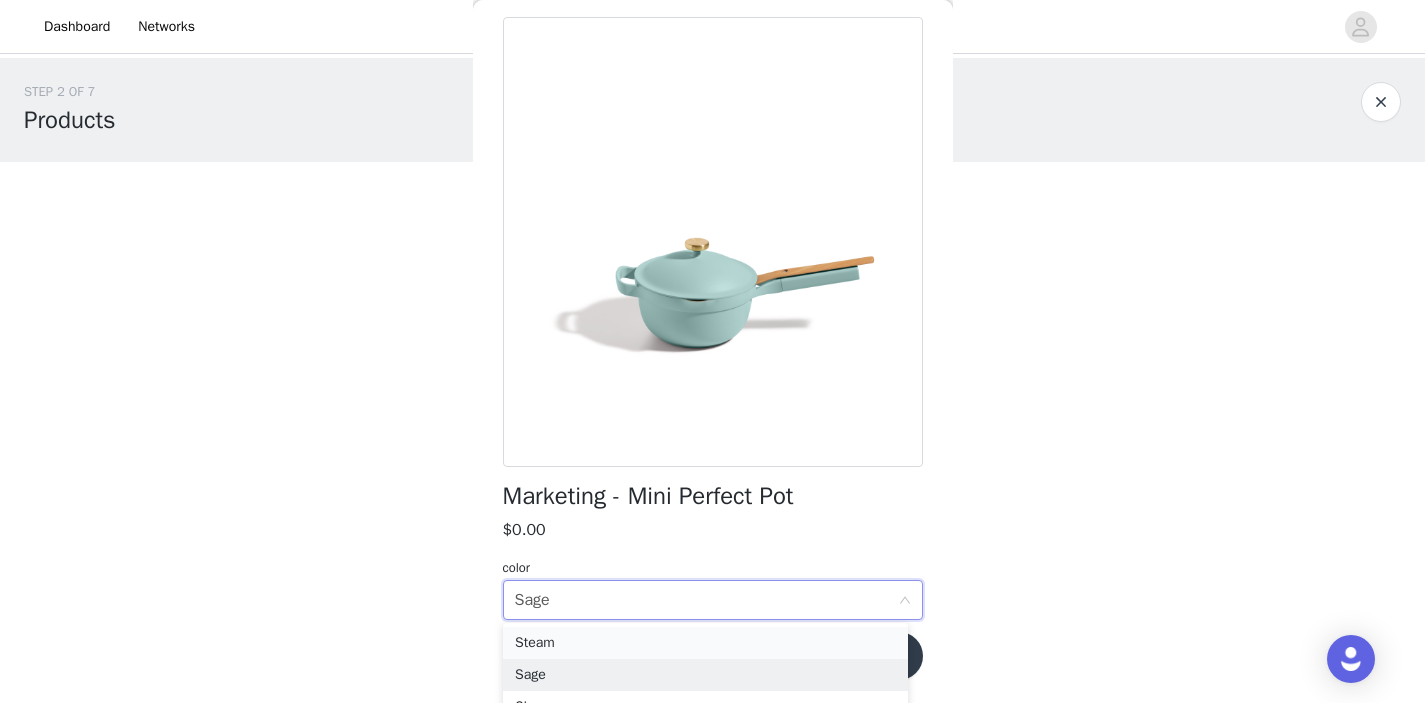 click on "Steam" at bounding box center (705, 643) 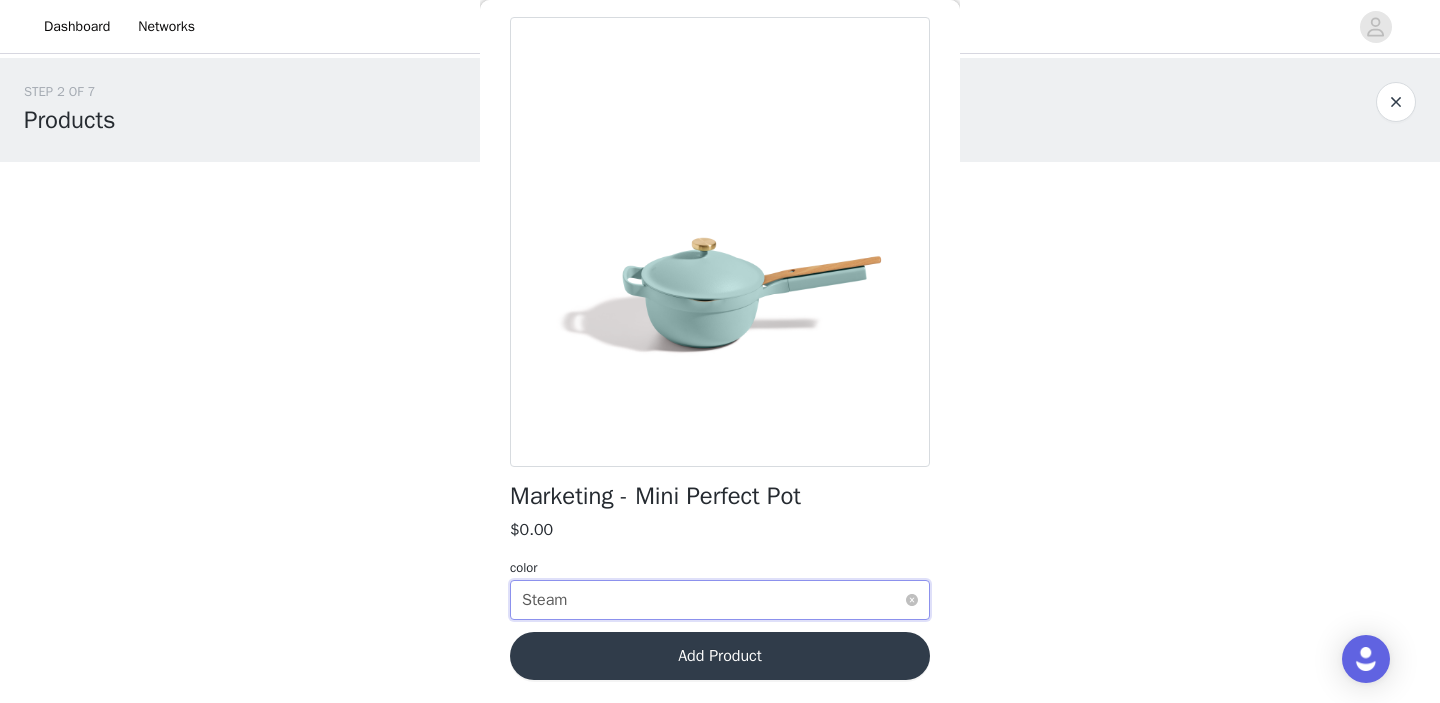click on "Select color Steam" at bounding box center [713, 600] 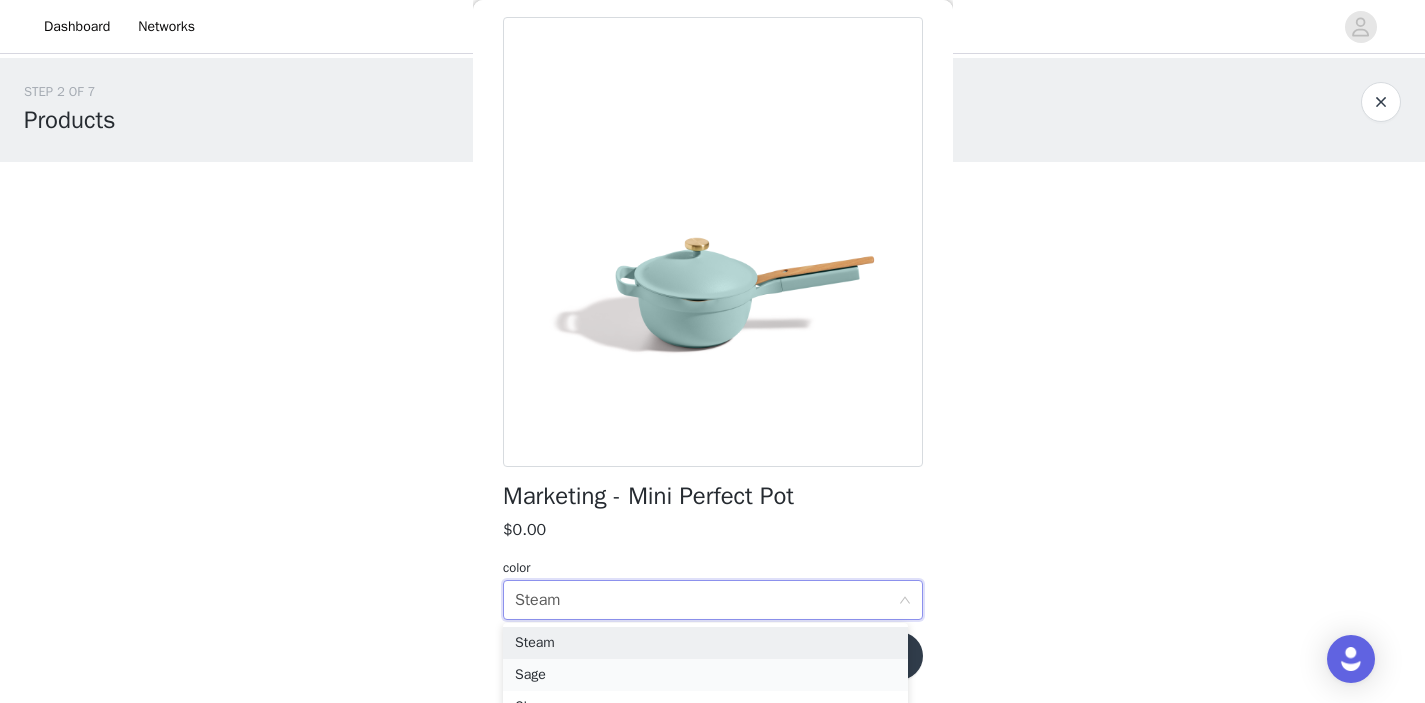 click on "Sage" at bounding box center (705, 675) 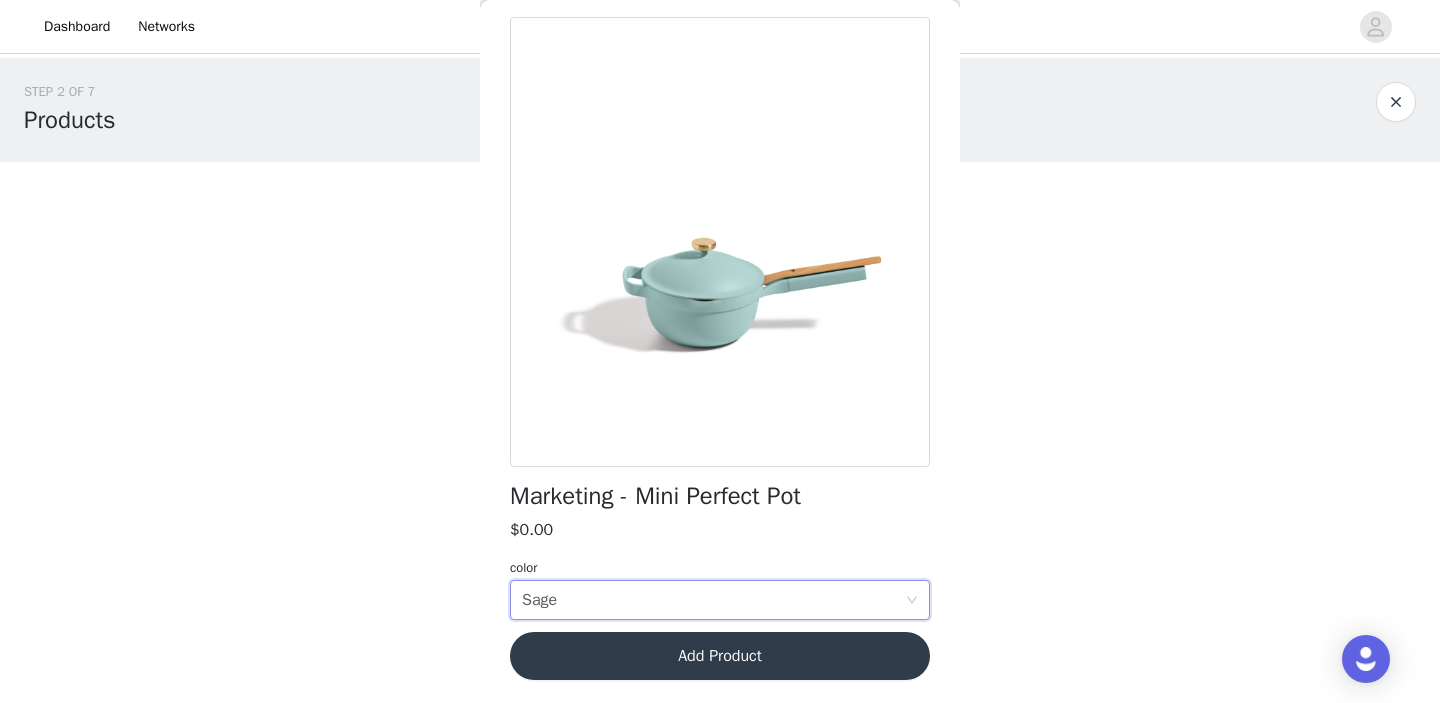 click on "Dashboard Networks
STEP 2 OF 7
Products
You will receive 1 product.       0/1 Selected           Add Product       Back     Marketing - Mini Perfect Pot       $0.00         color   Select color Sage     Add Product
Step 2 of 7
Steam Sage Char Blue Salt Lavender Spice" at bounding box center [720, 351] 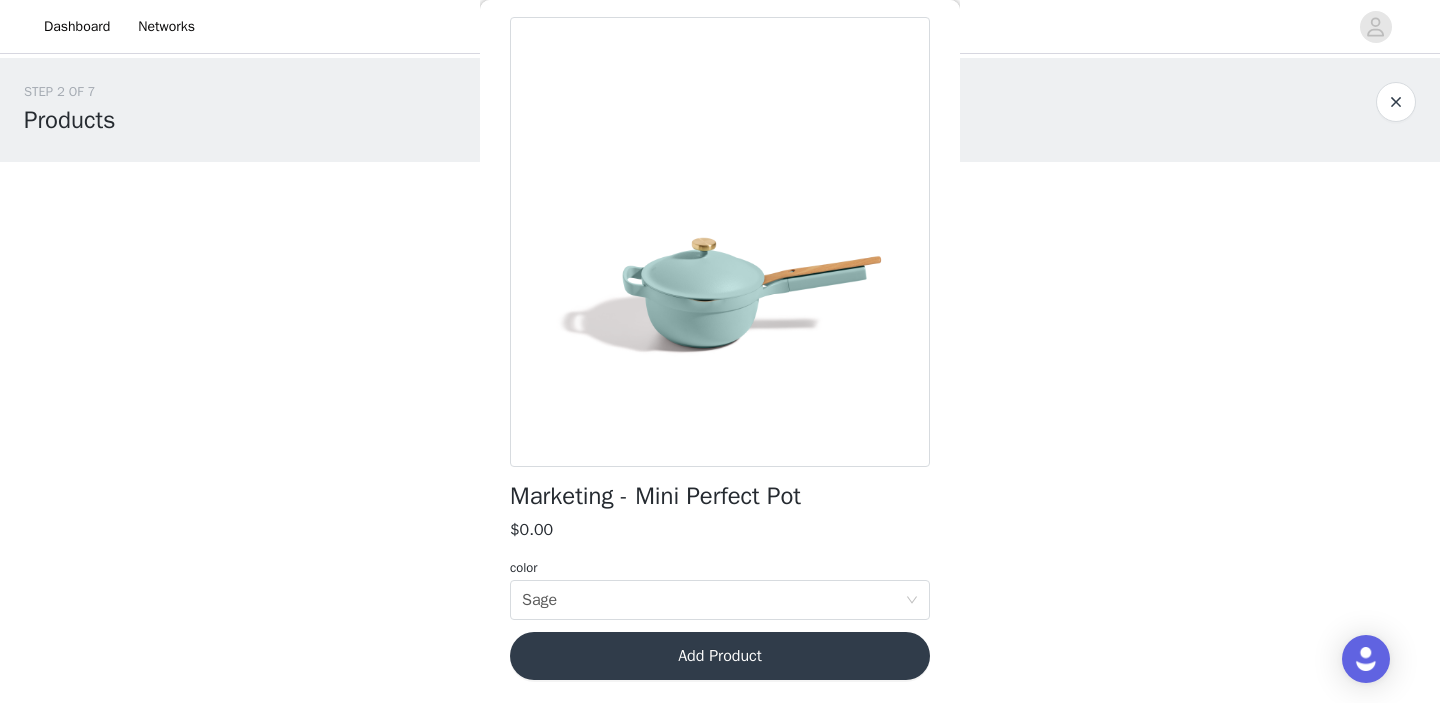 click on "Add Product" at bounding box center (720, 656) 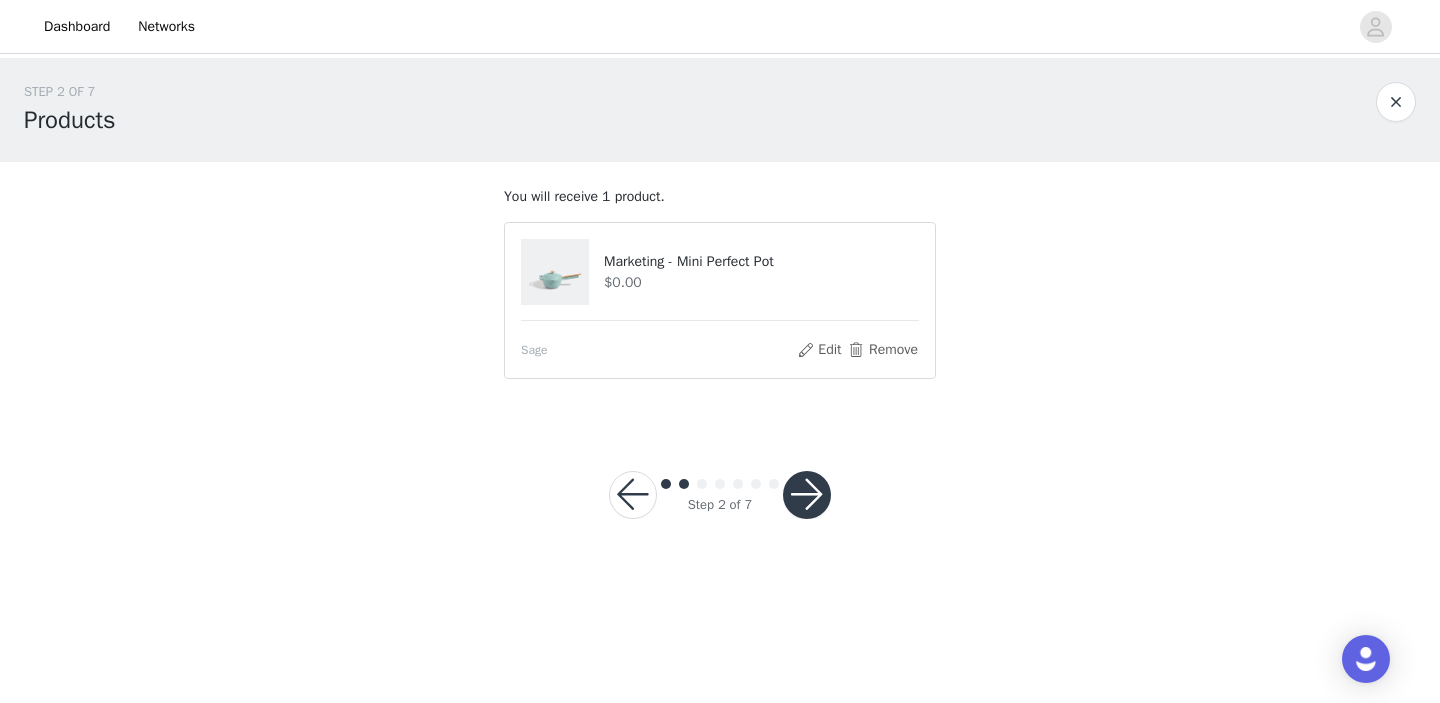 click at bounding box center (807, 495) 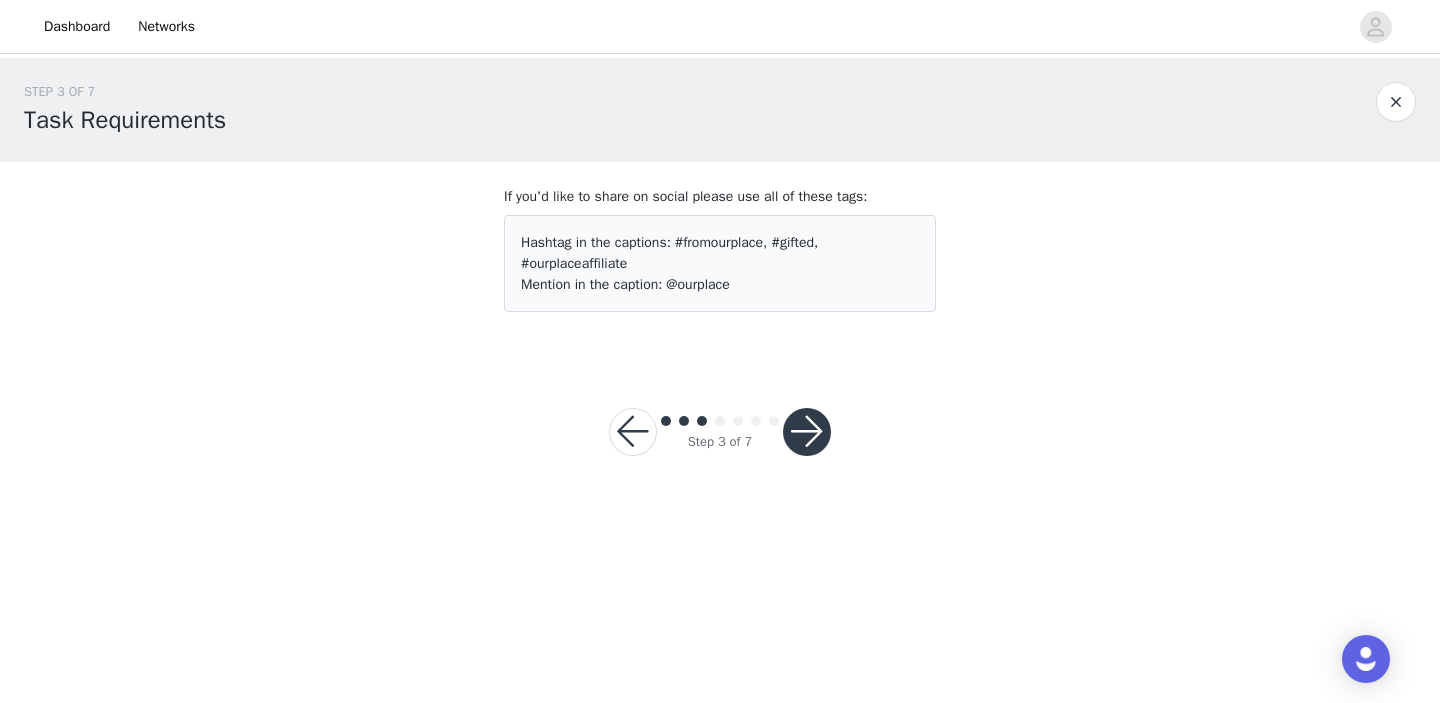 click at bounding box center (807, 432) 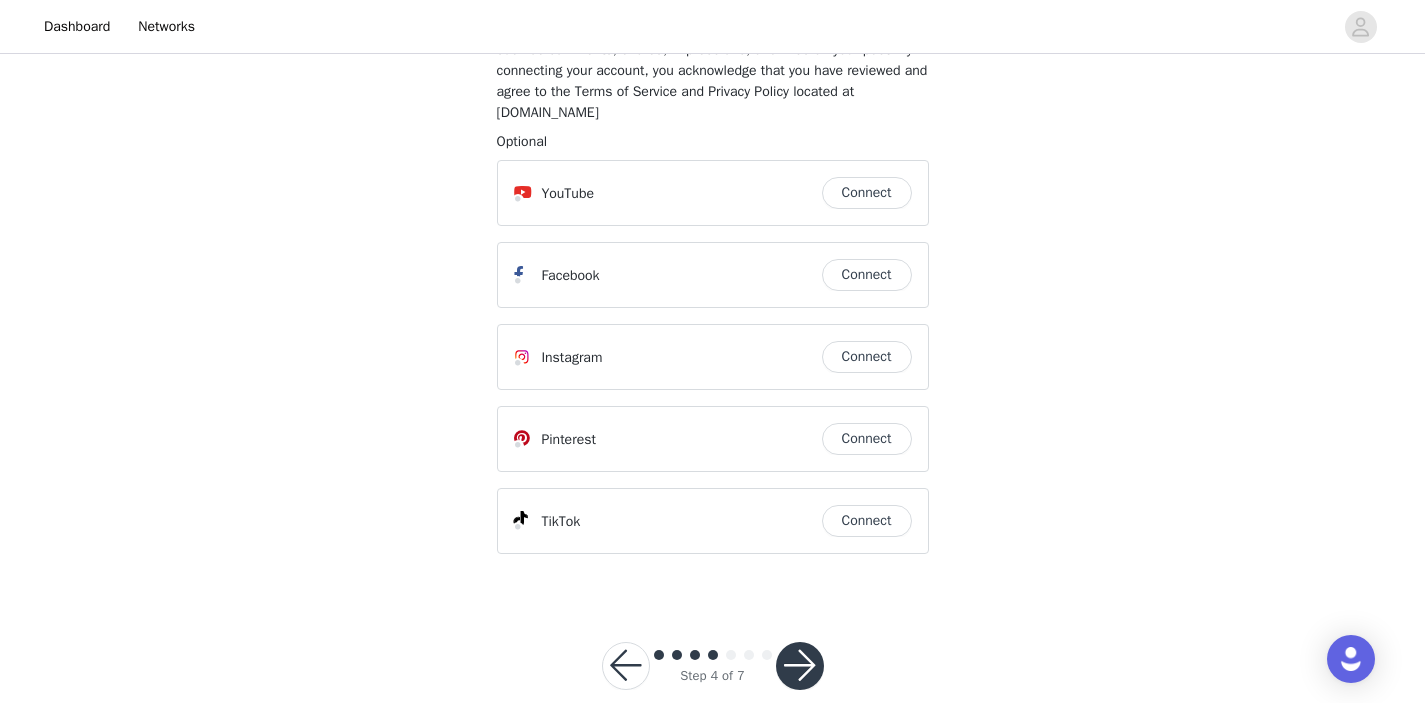 scroll, scrollTop: 244, scrollLeft: 0, axis: vertical 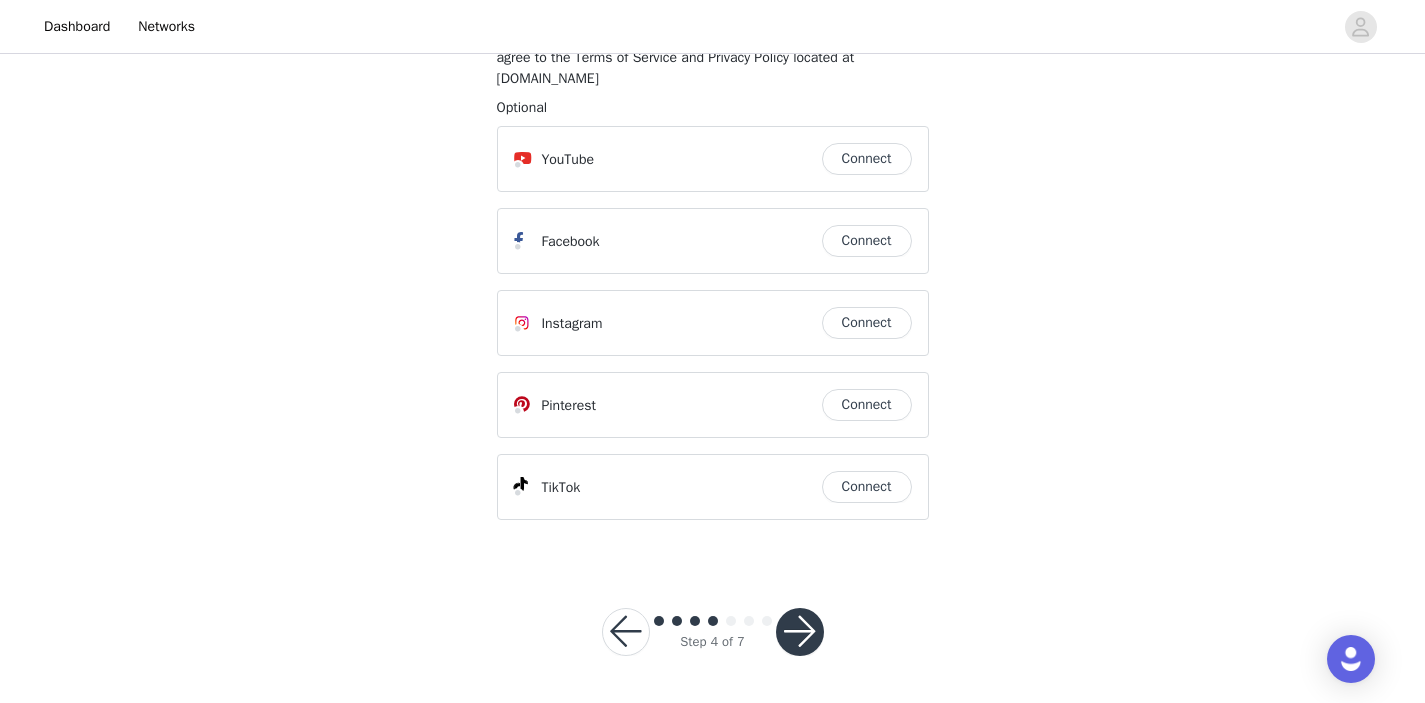 click at bounding box center [800, 632] 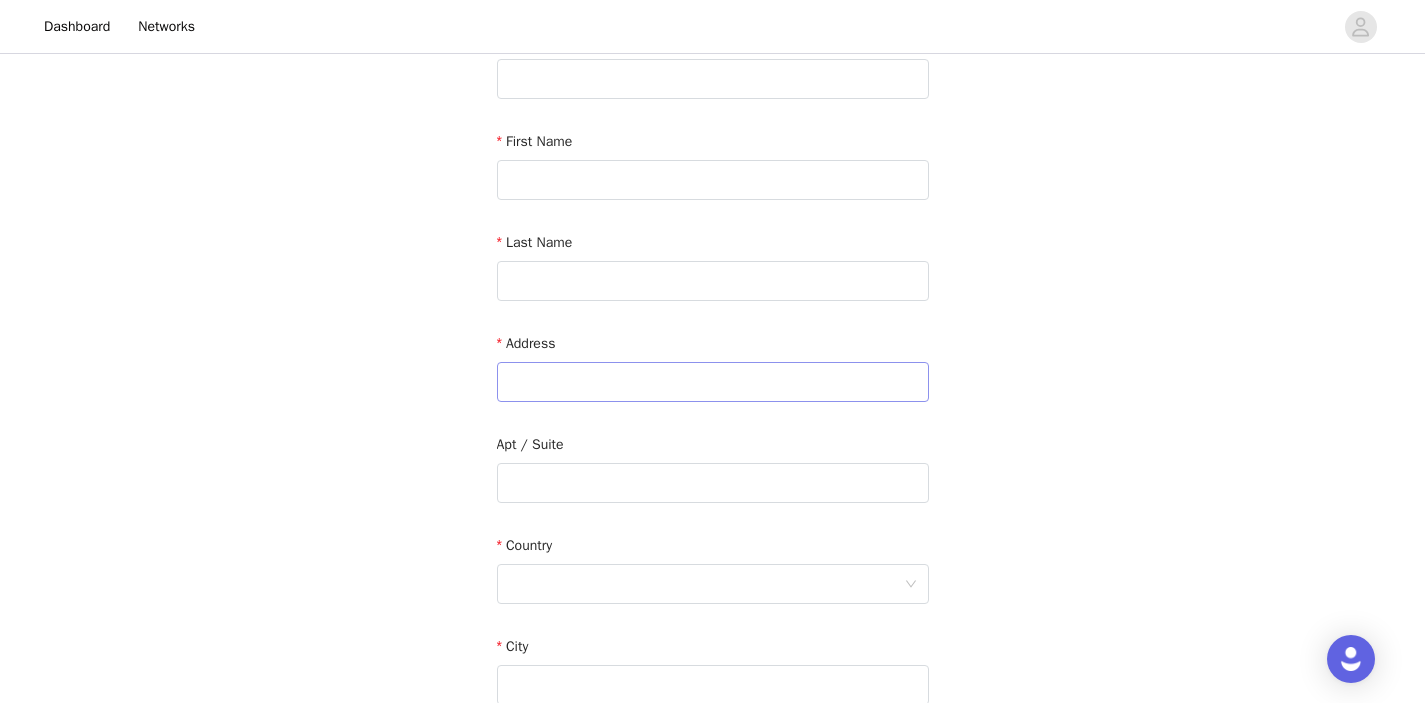 scroll, scrollTop: 0, scrollLeft: 0, axis: both 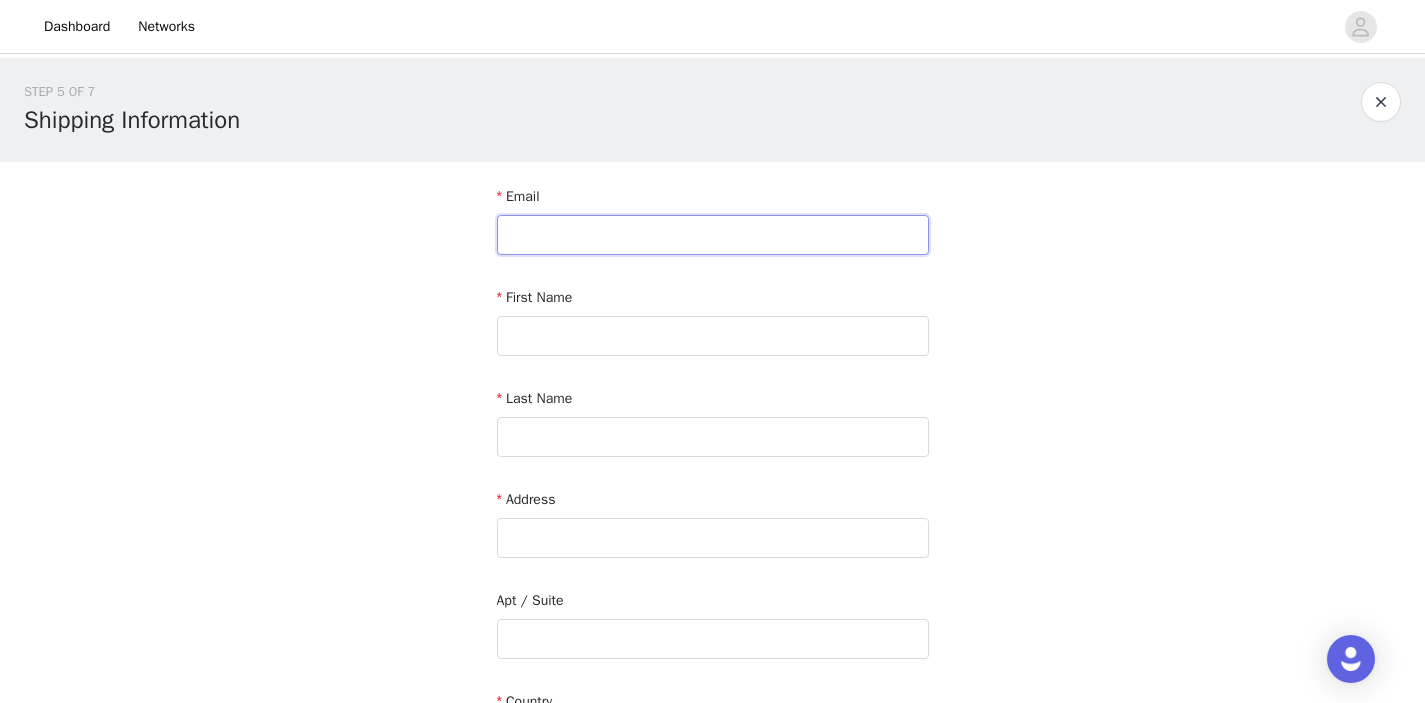 click at bounding box center [713, 235] 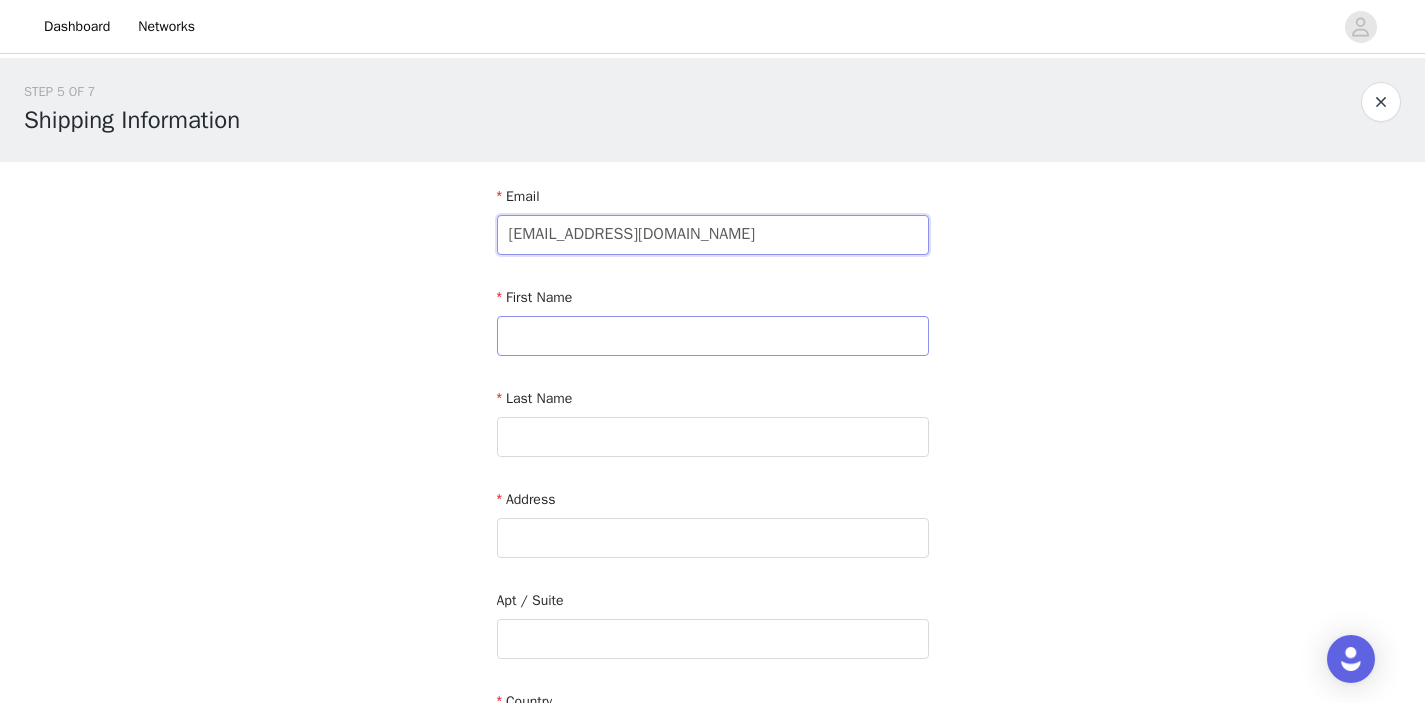 type on "[EMAIL_ADDRESS][DOMAIN_NAME]" 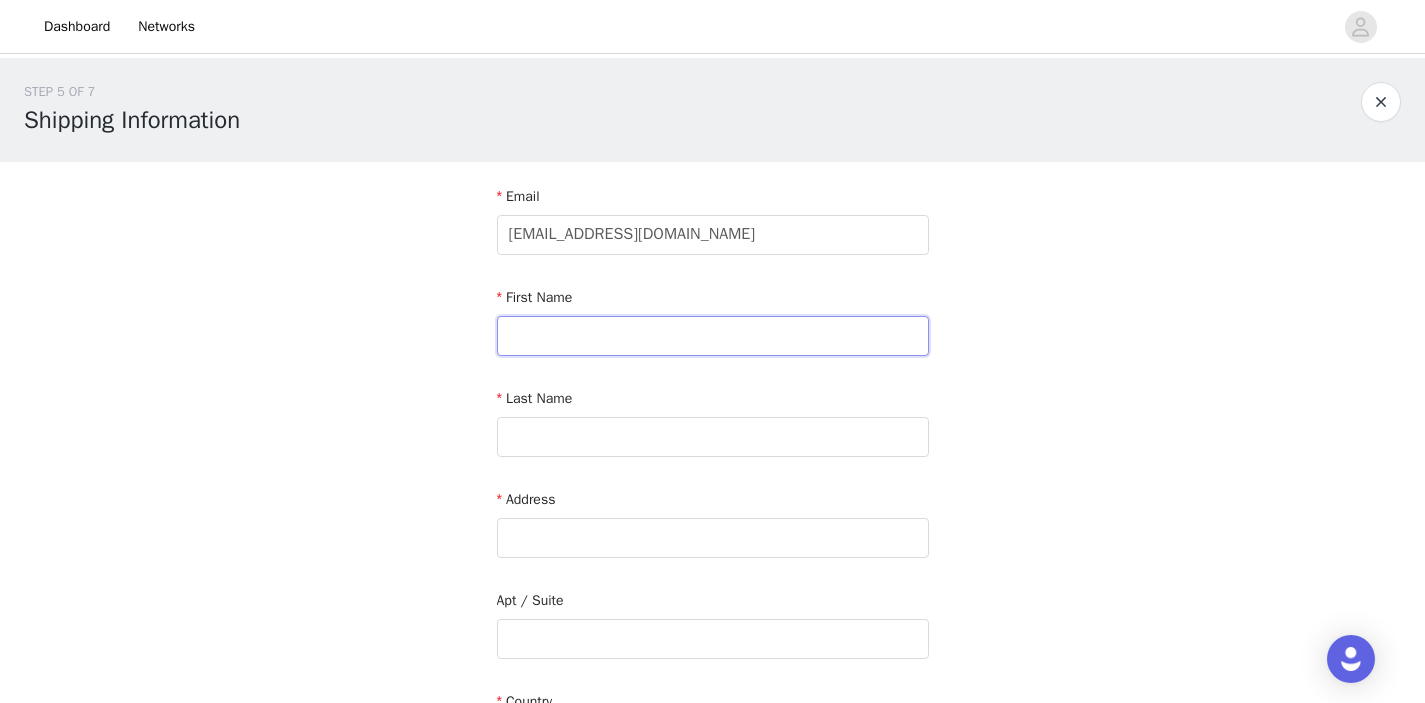 click at bounding box center (713, 336) 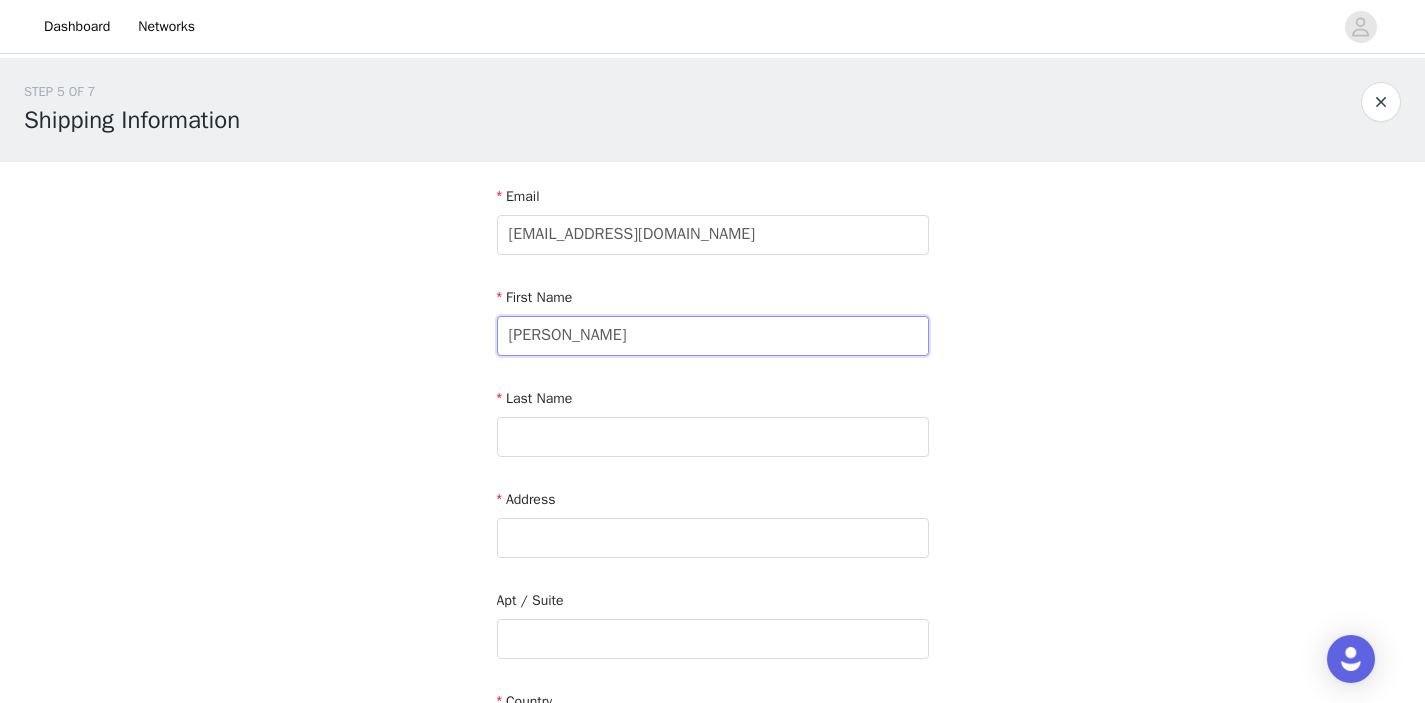 type on "[PERSON_NAME]" 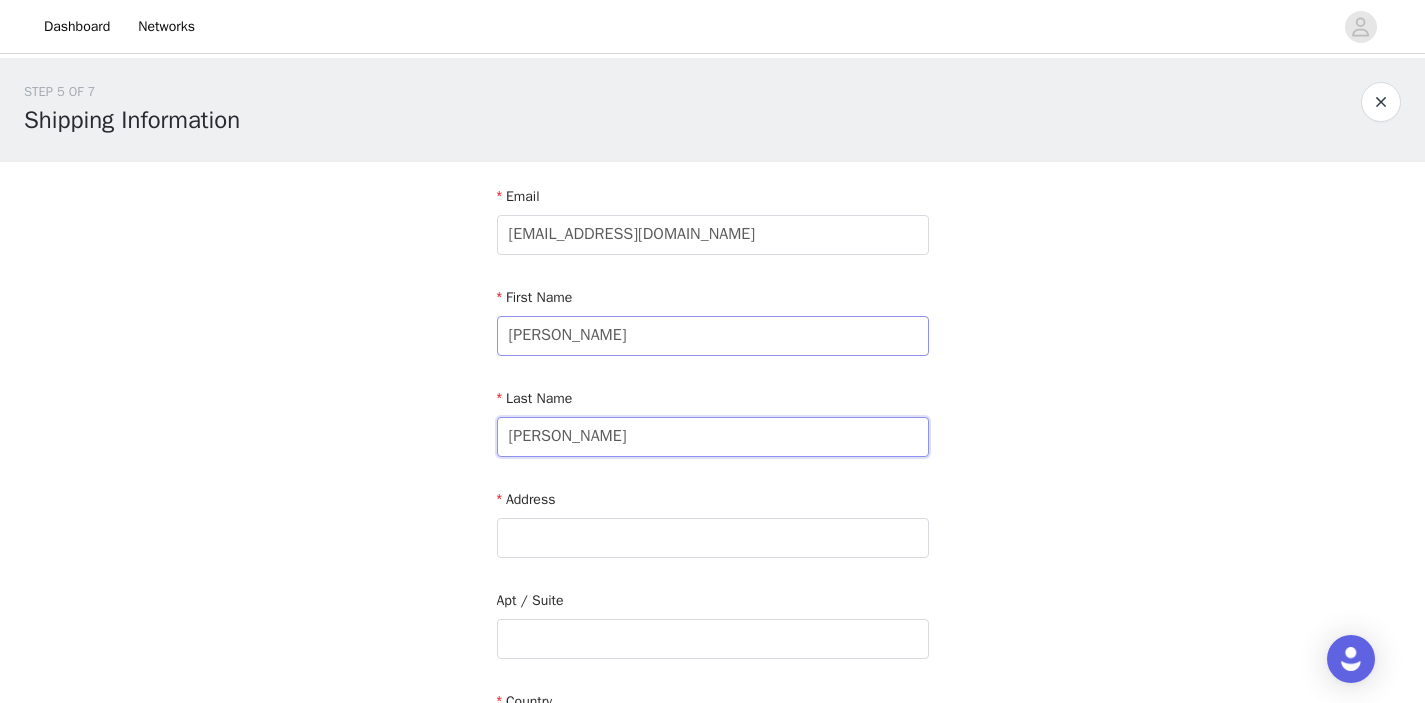 type on "[PERSON_NAME]" 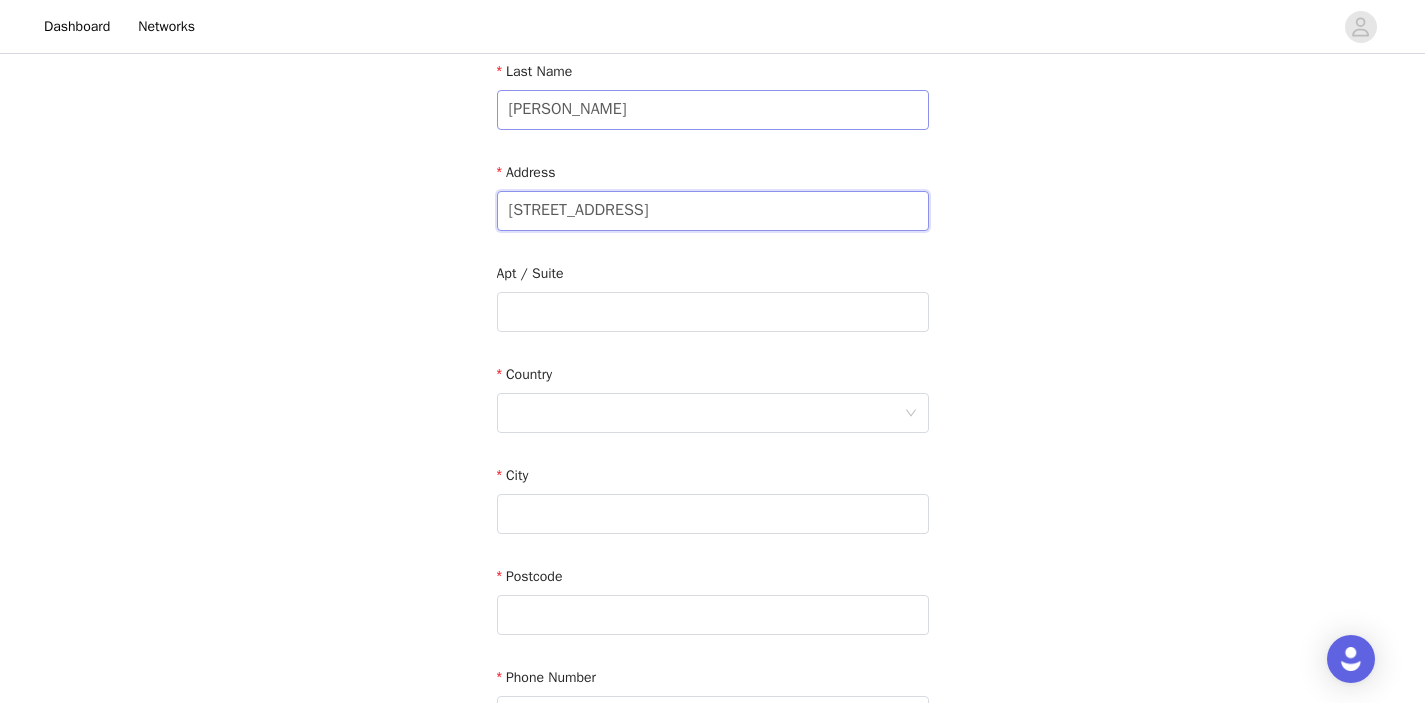 scroll, scrollTop: 328, scrollLeft: 0, axis: vertical 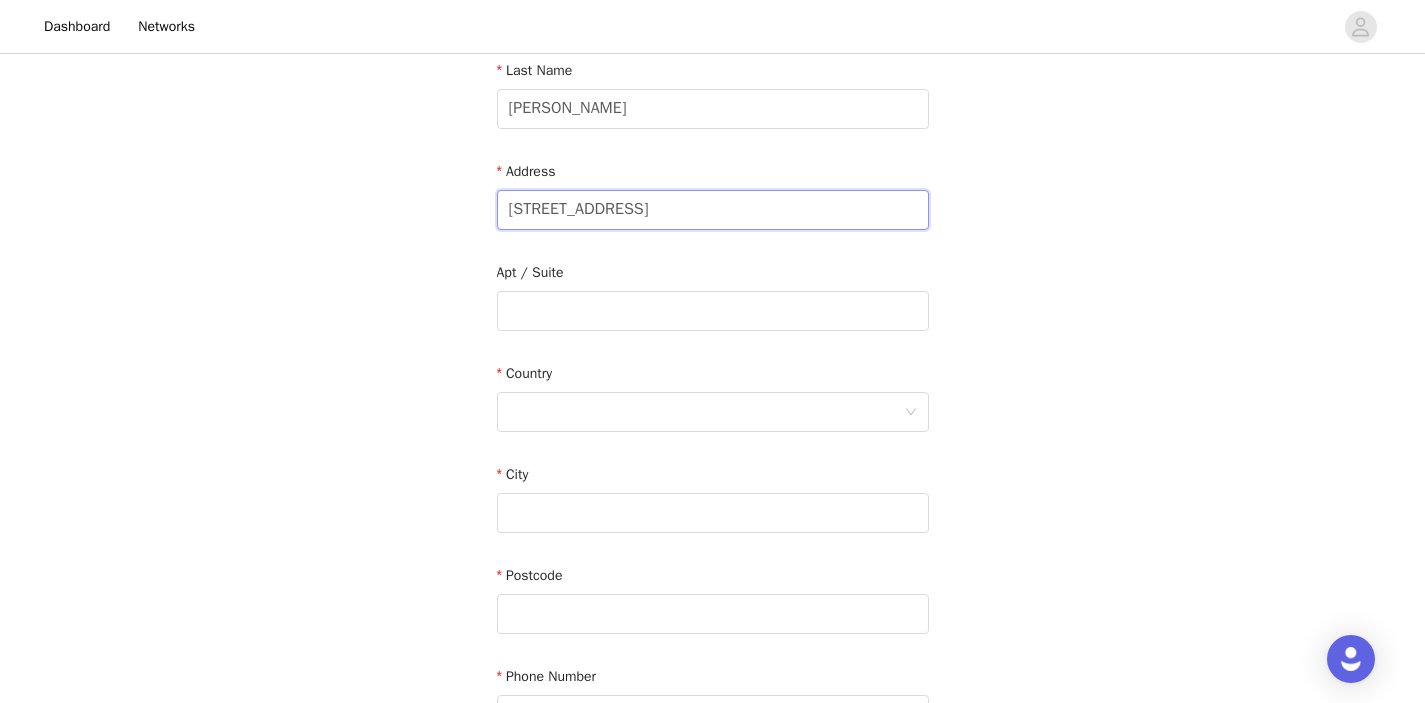 type on "[STREET_ADDRESS]" 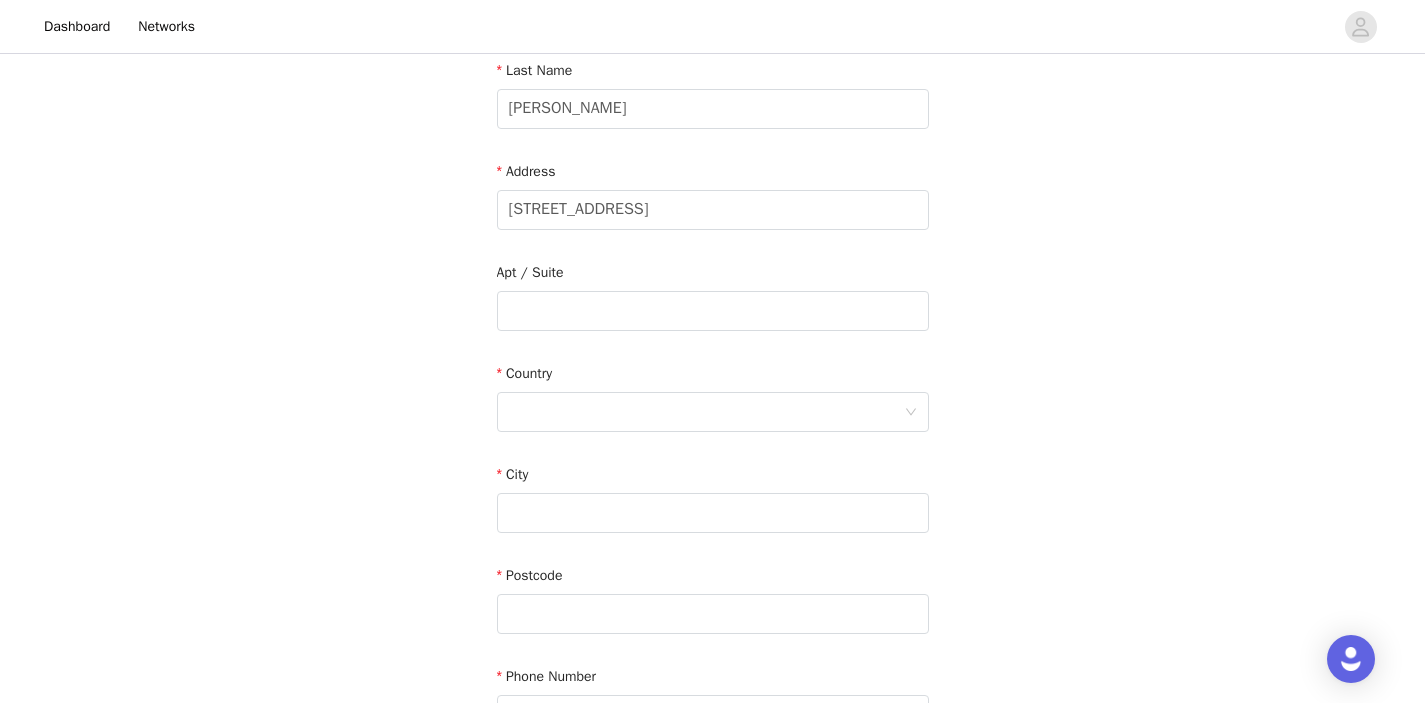 click on "Country" at bounding box center [713, 377] 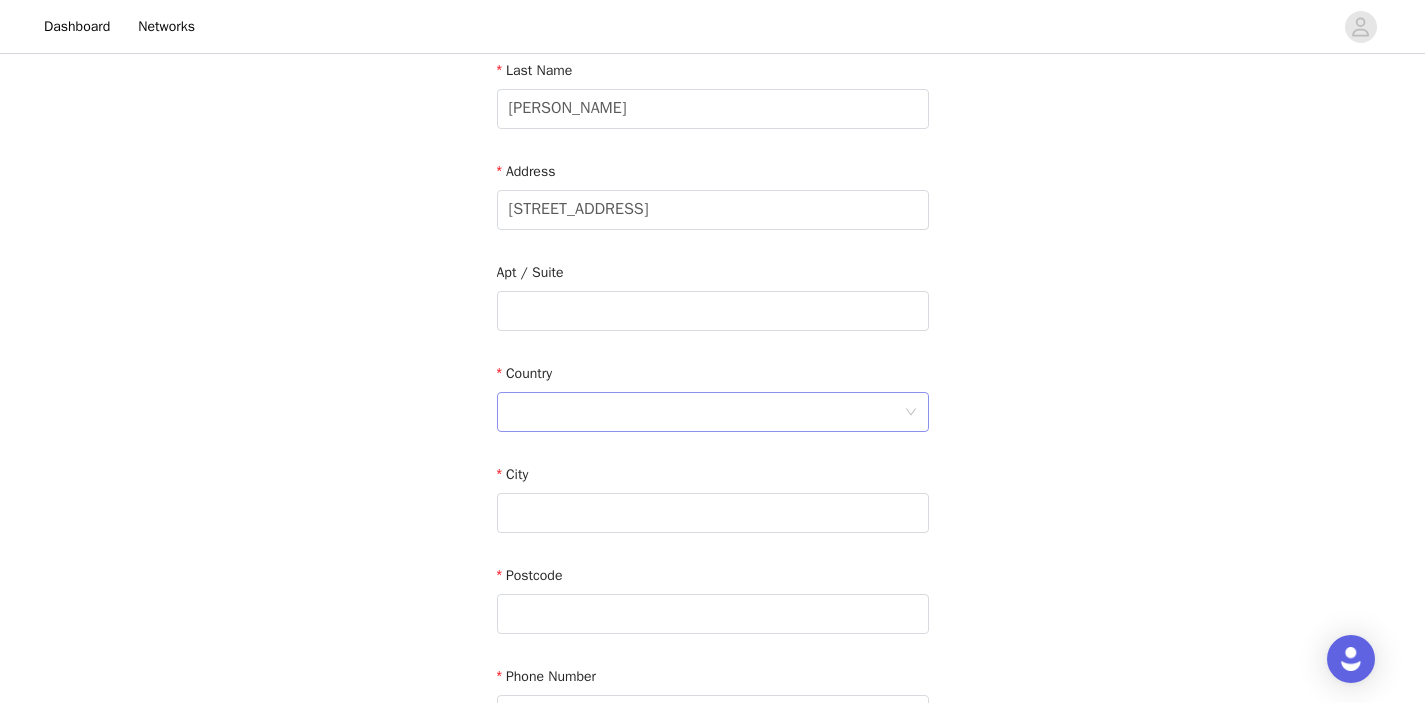 click at bounding box center (706, 412) 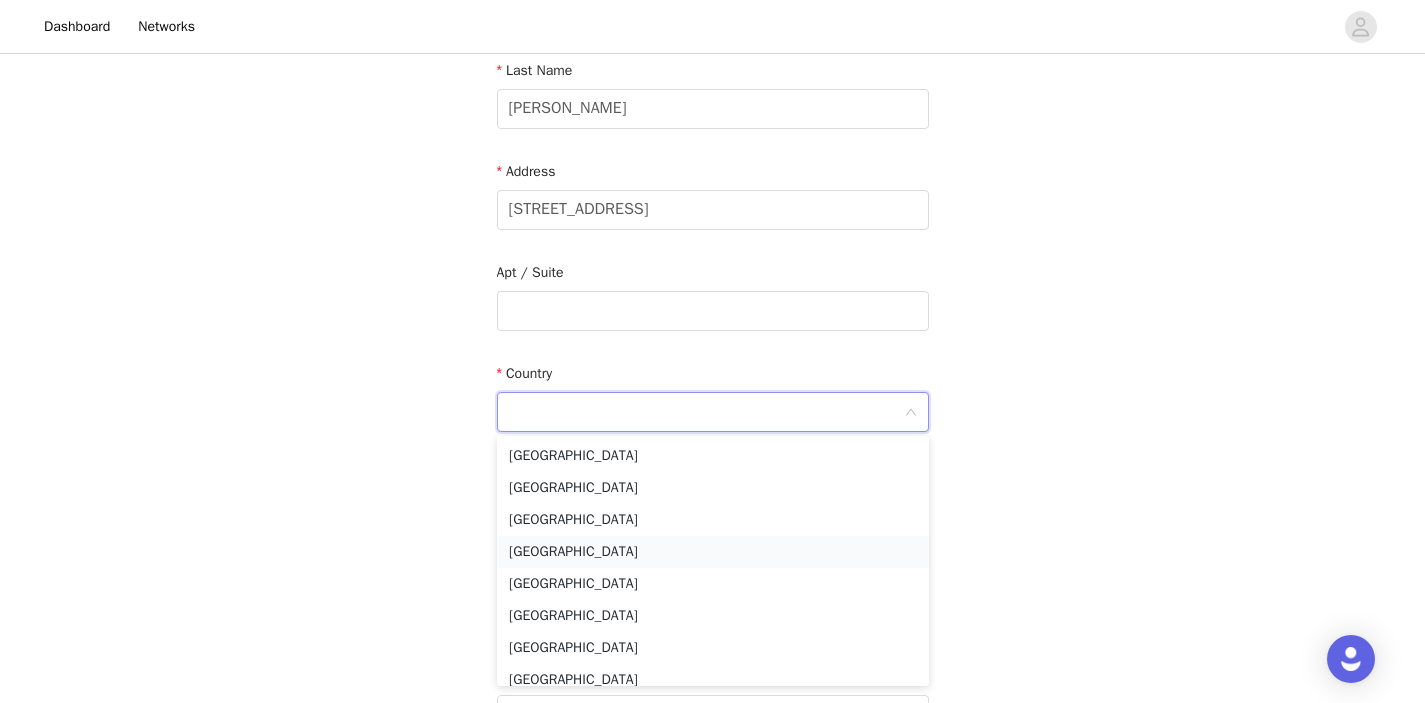 click on "[GEOGRAPHIC_DATA]" at bounding box center (713, 552) 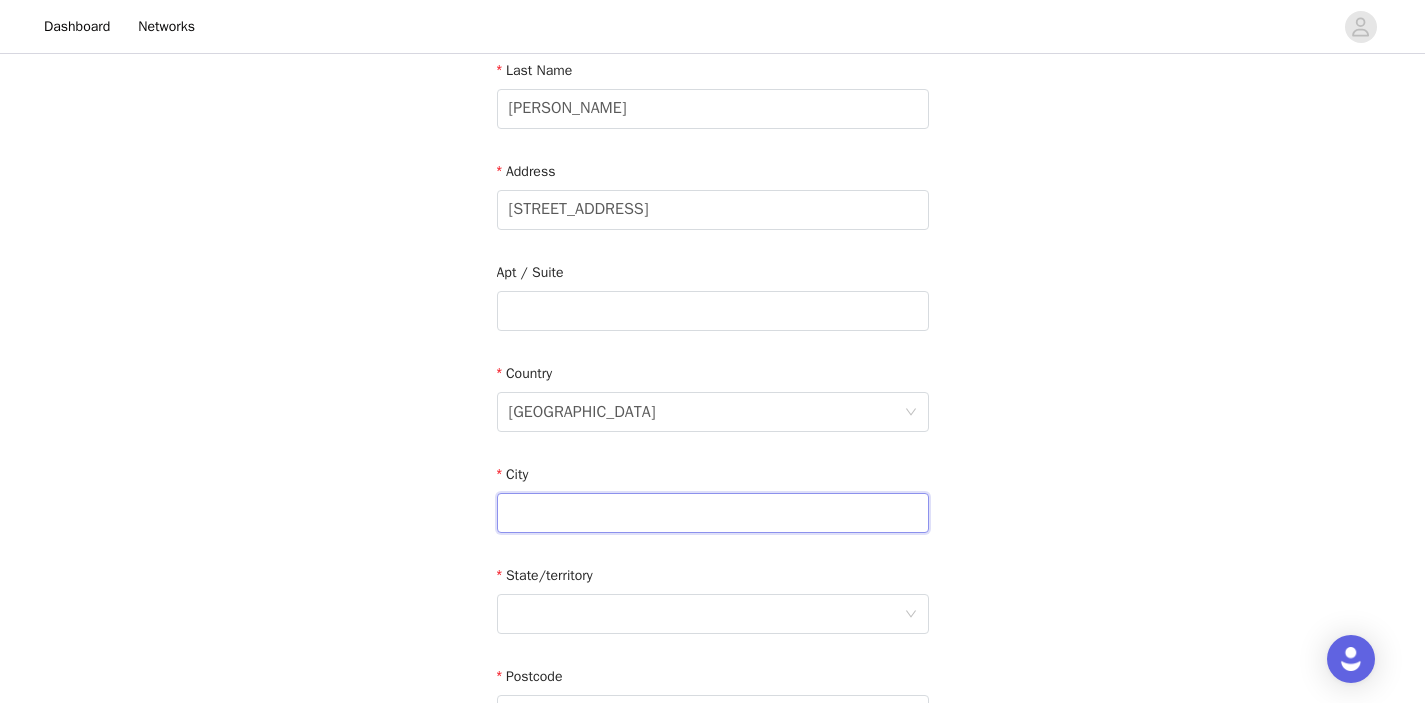 click at bounding box center [713, 513] 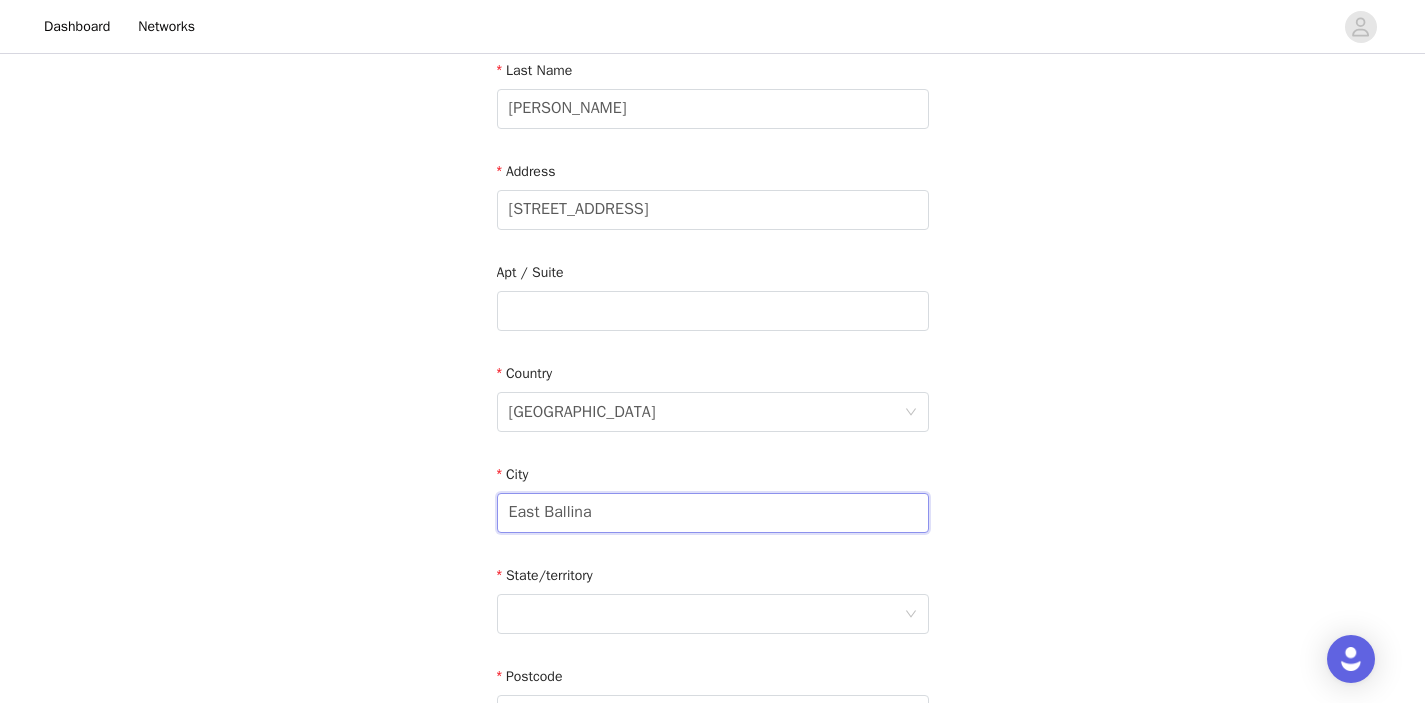 type on "East Ballina" 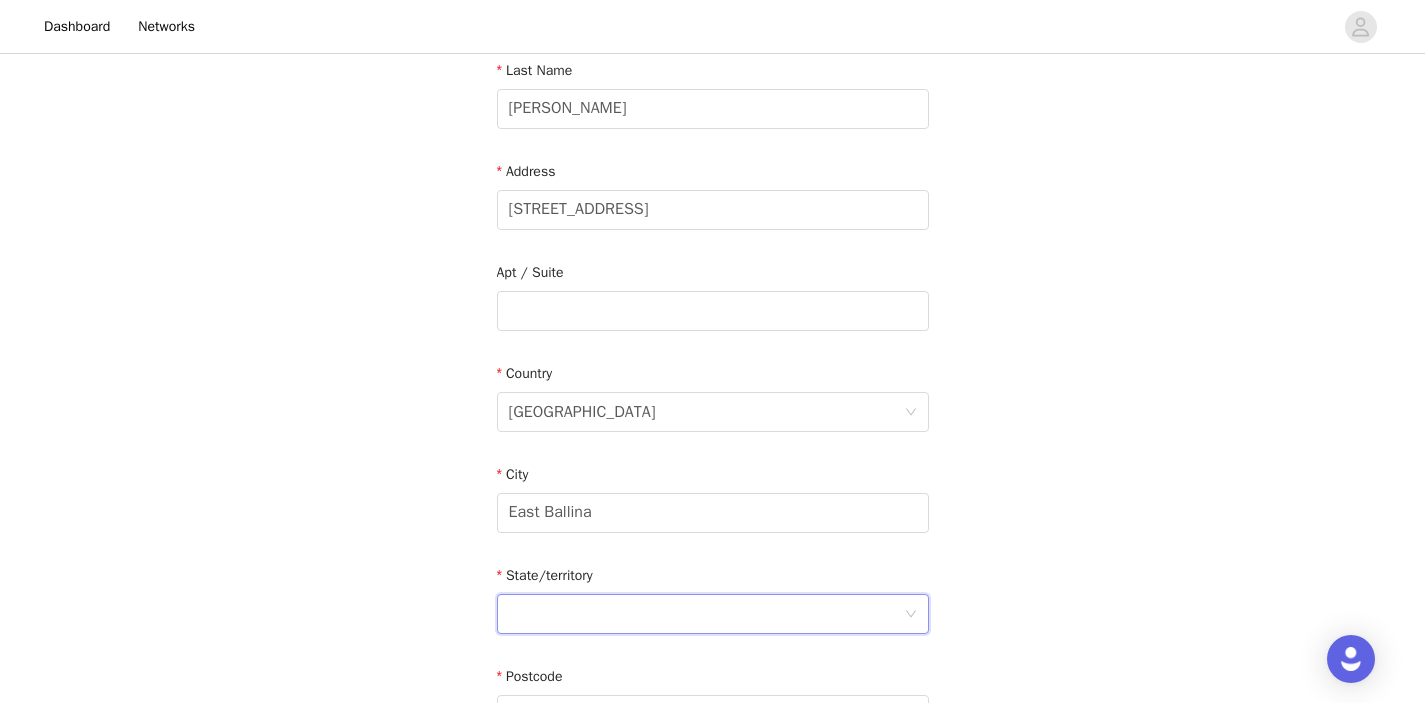 click at bounding box center [706, 614] 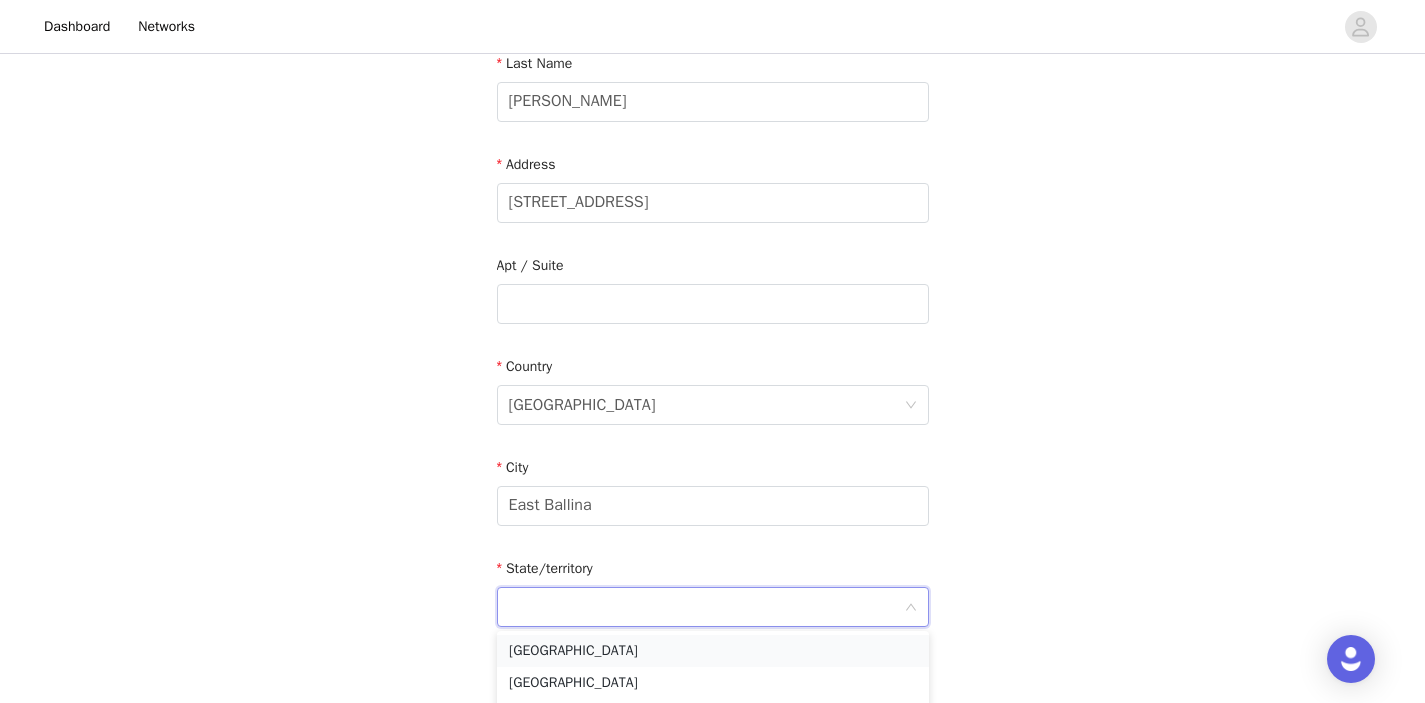 scroll, scrollTop: 338, scrollLeft: 0, axis: vertical 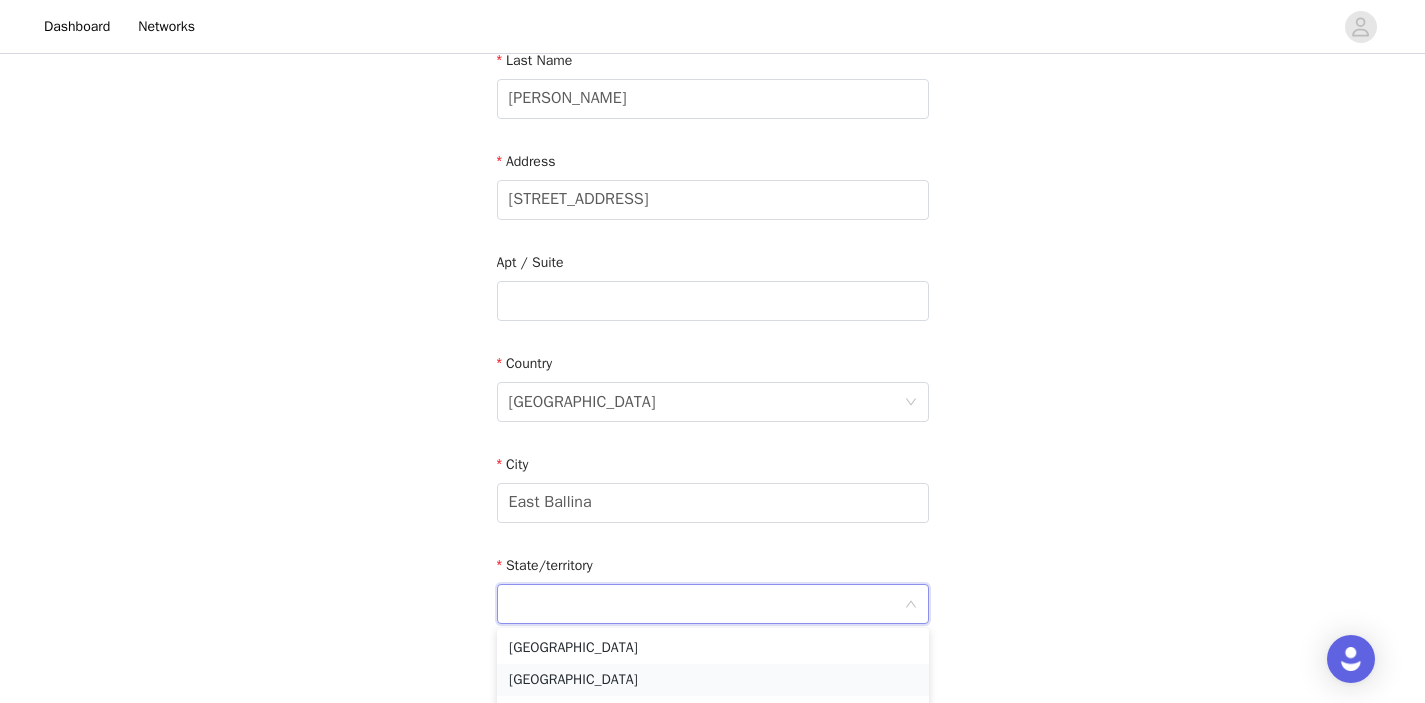 click on "[GEOGRAPHIC_DATA]" at bounding box center [713, 680] 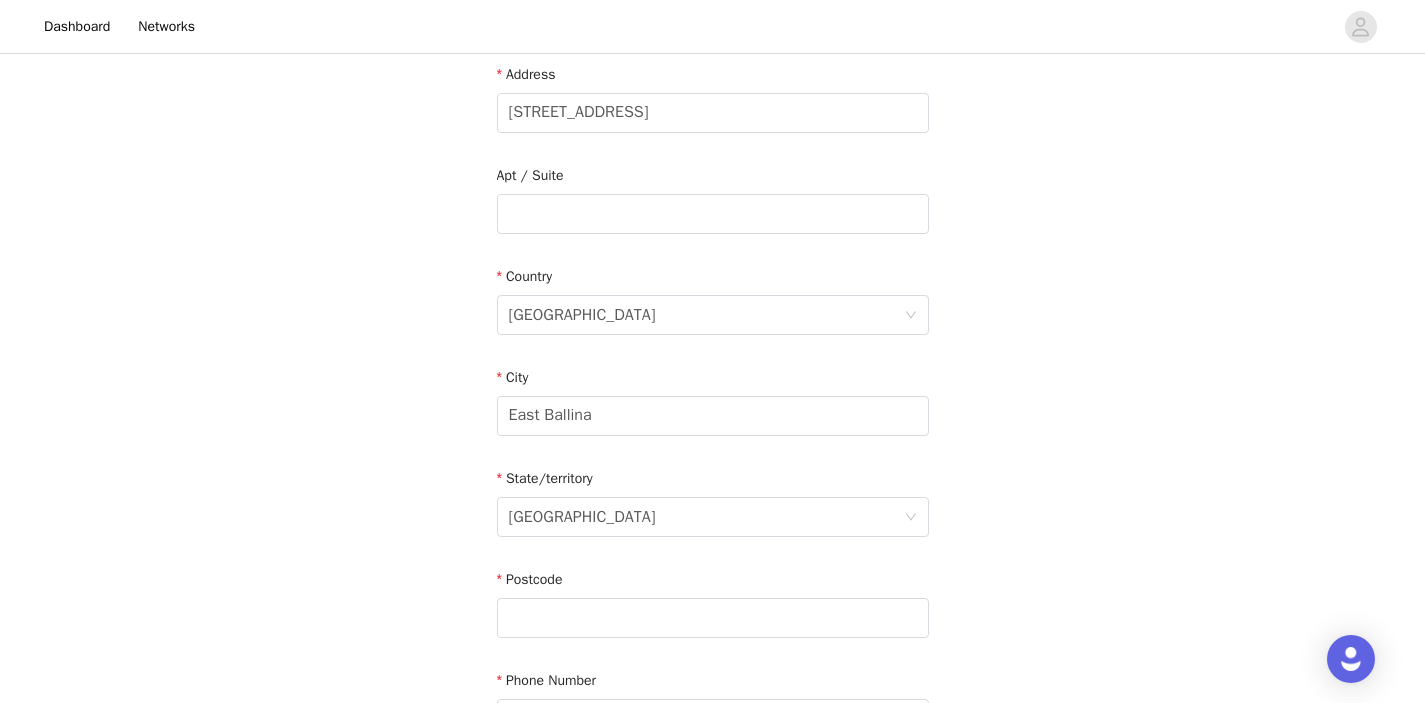 scroll, scrollTop: 447, scrollLeft: 0, axis: vertical 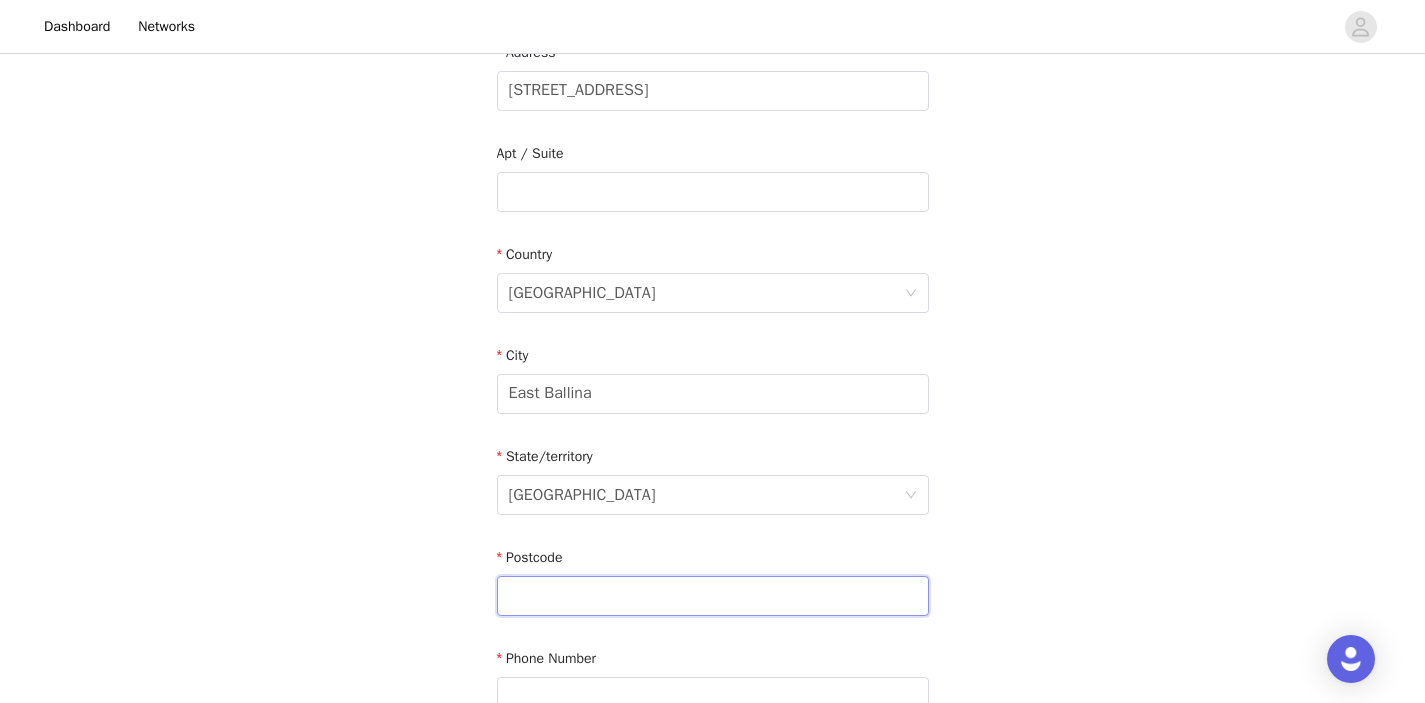 click at bounding box center [713, 596] 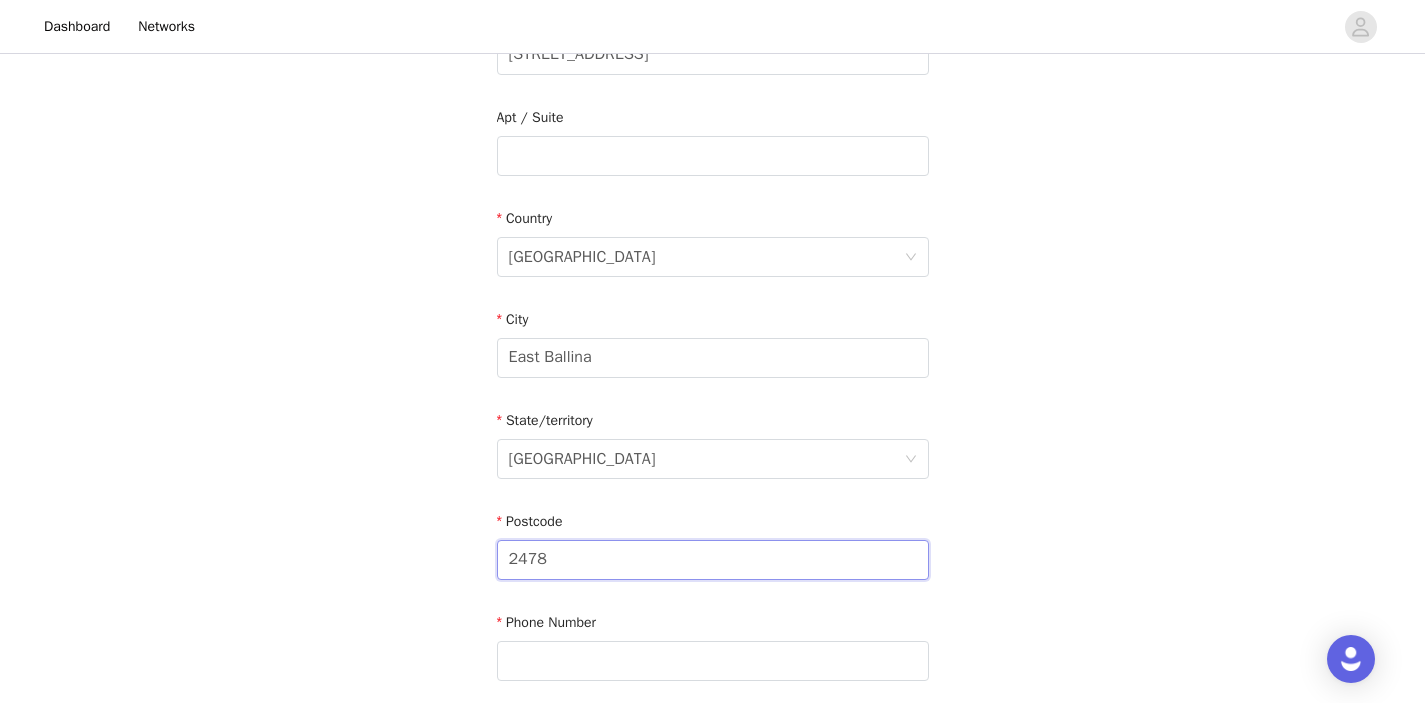 scroll, scrollTop: 593, scrollLeft: 0, axis: vertical 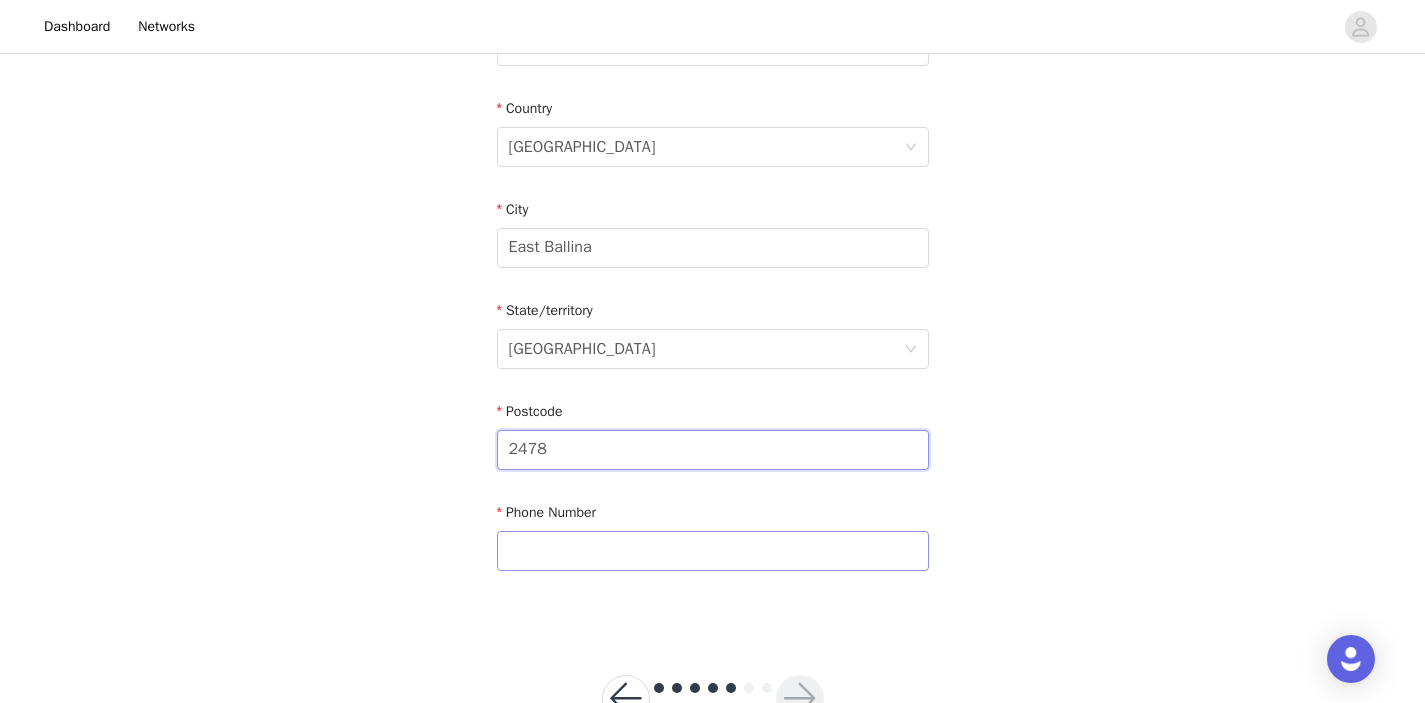 type on "2478" 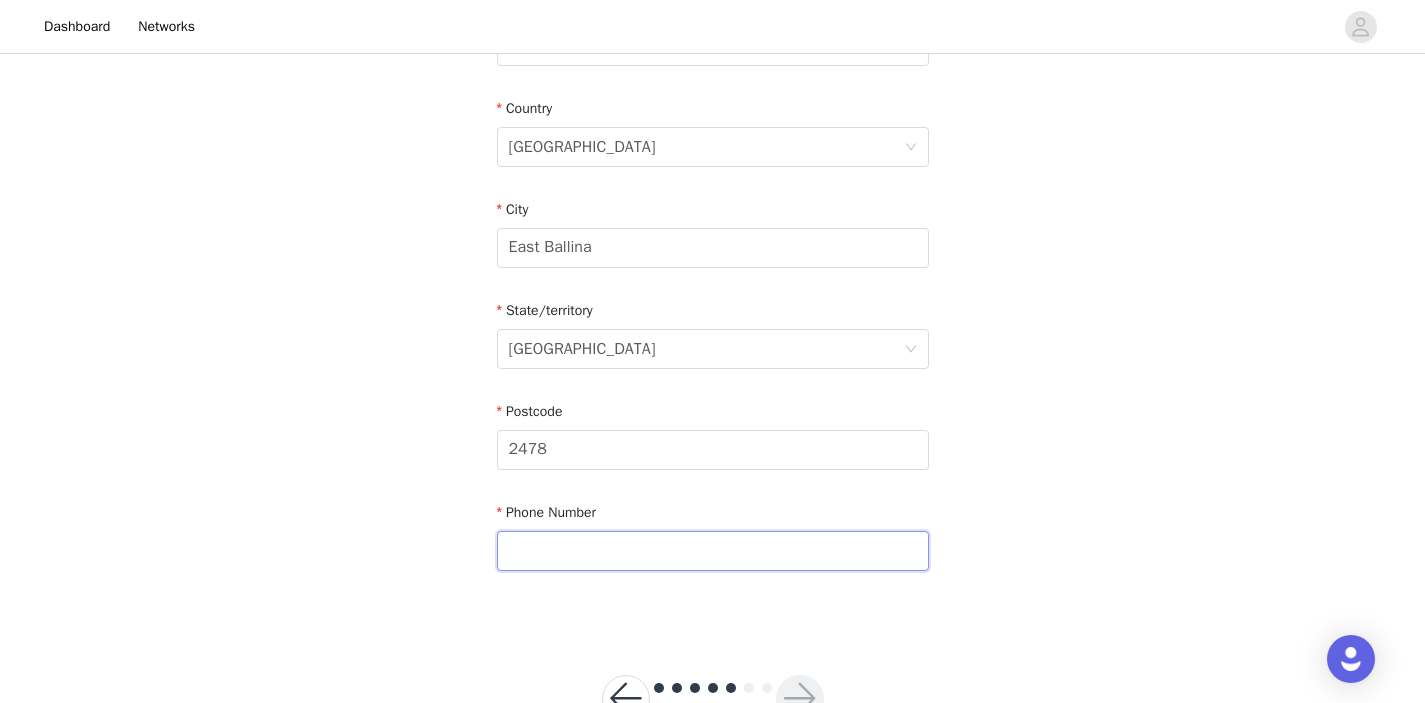 click at bounding box center (713, 551) 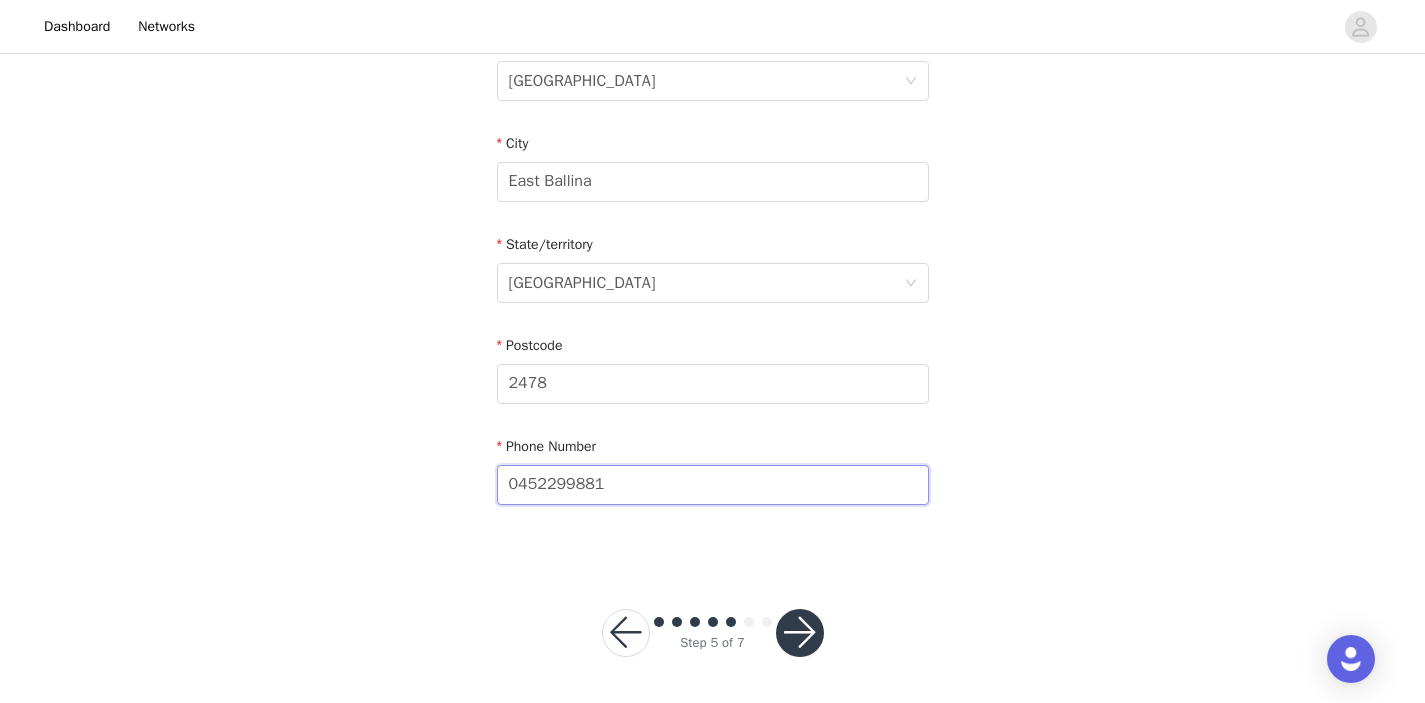 scroll, scrollTop: 660, scrollLeft: 0, axis: vertical 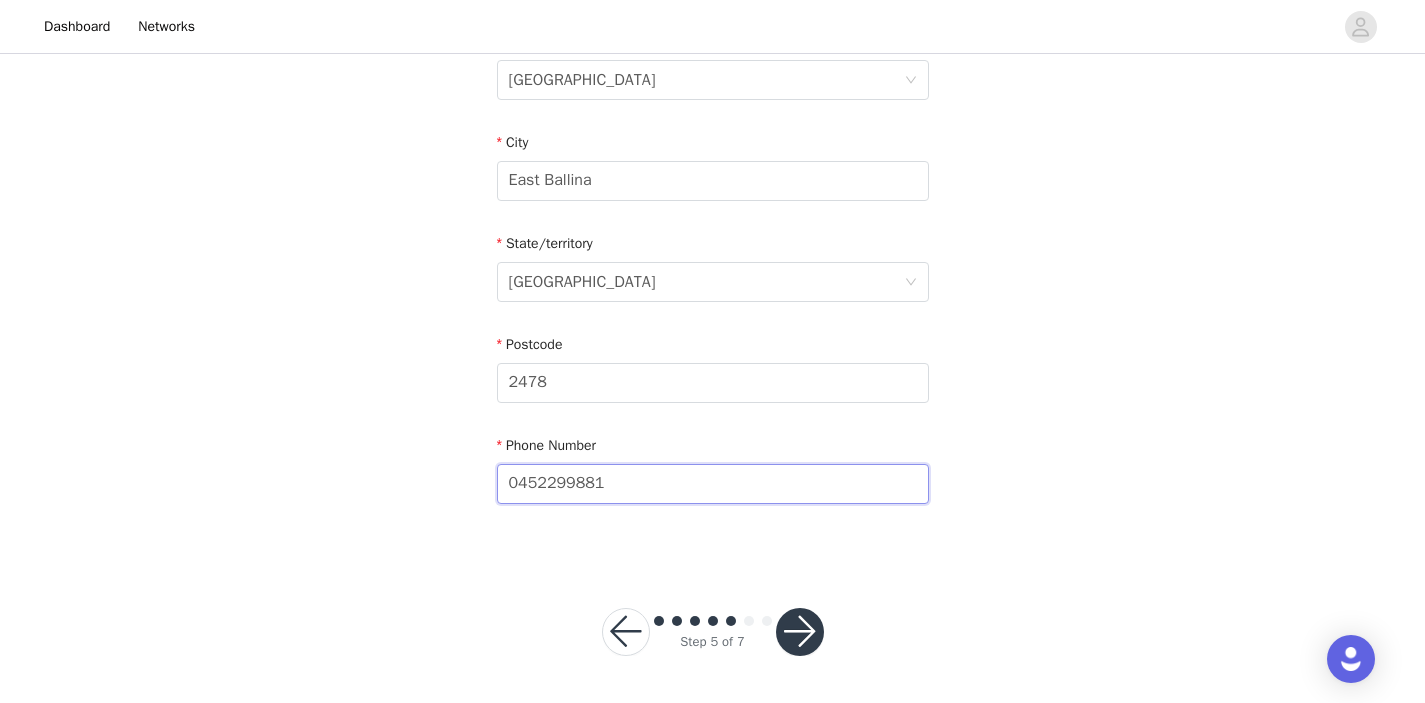 type on "0452299881" 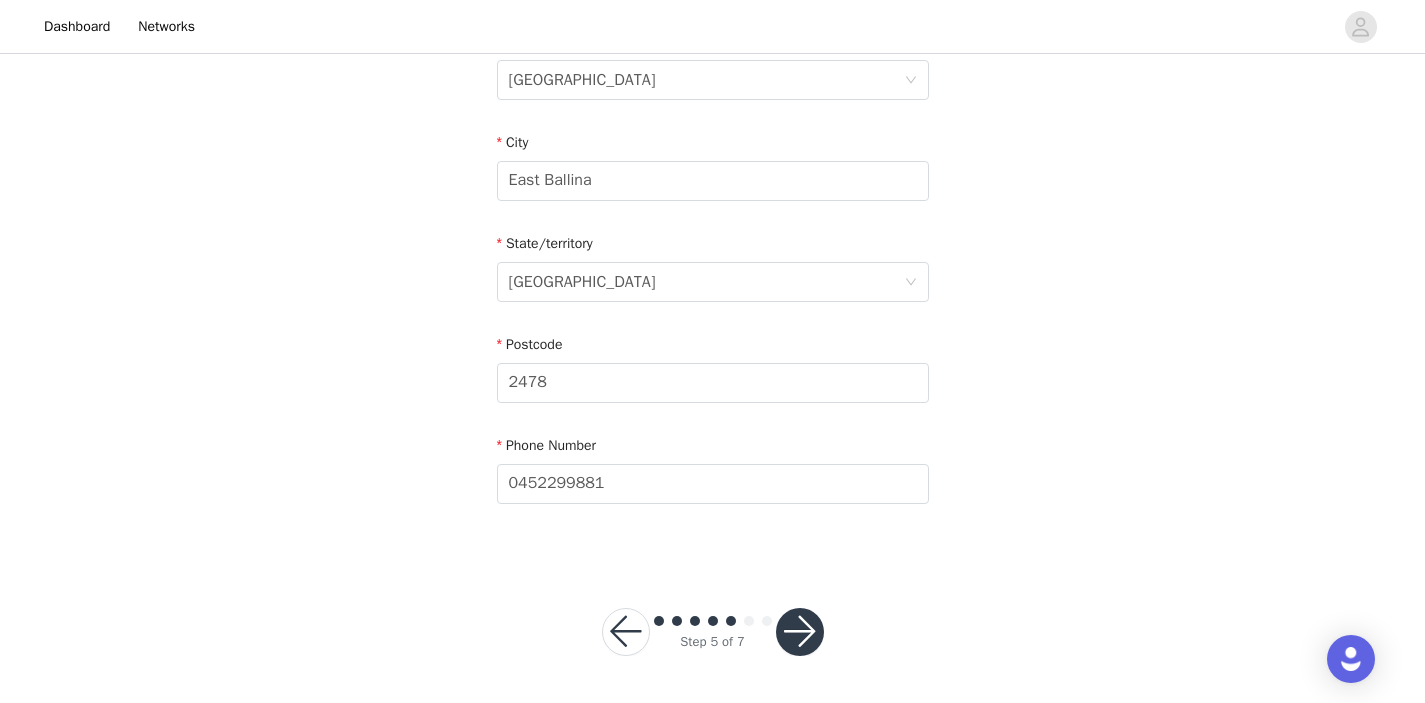 click at bounding box center [800, 632] 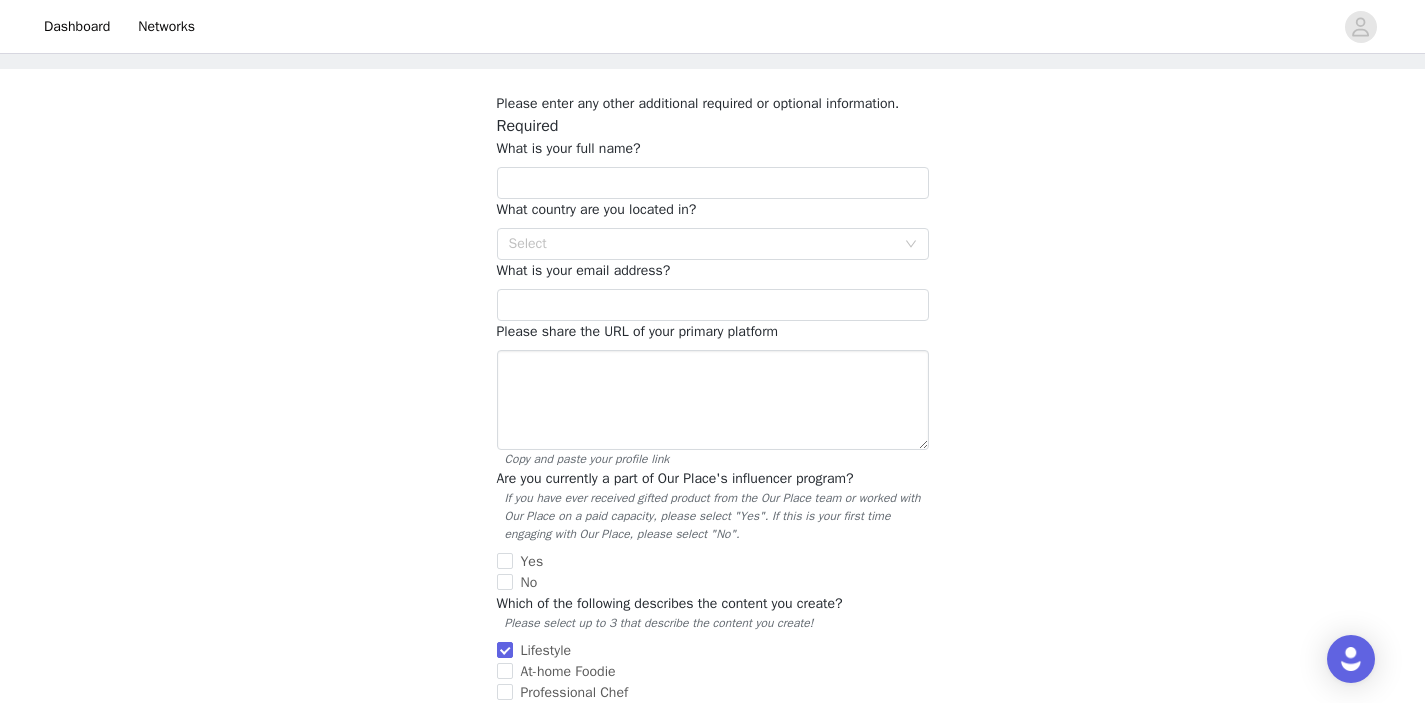 scroll, scrollTop: 97, scrollLeft: 0, axis: vertical 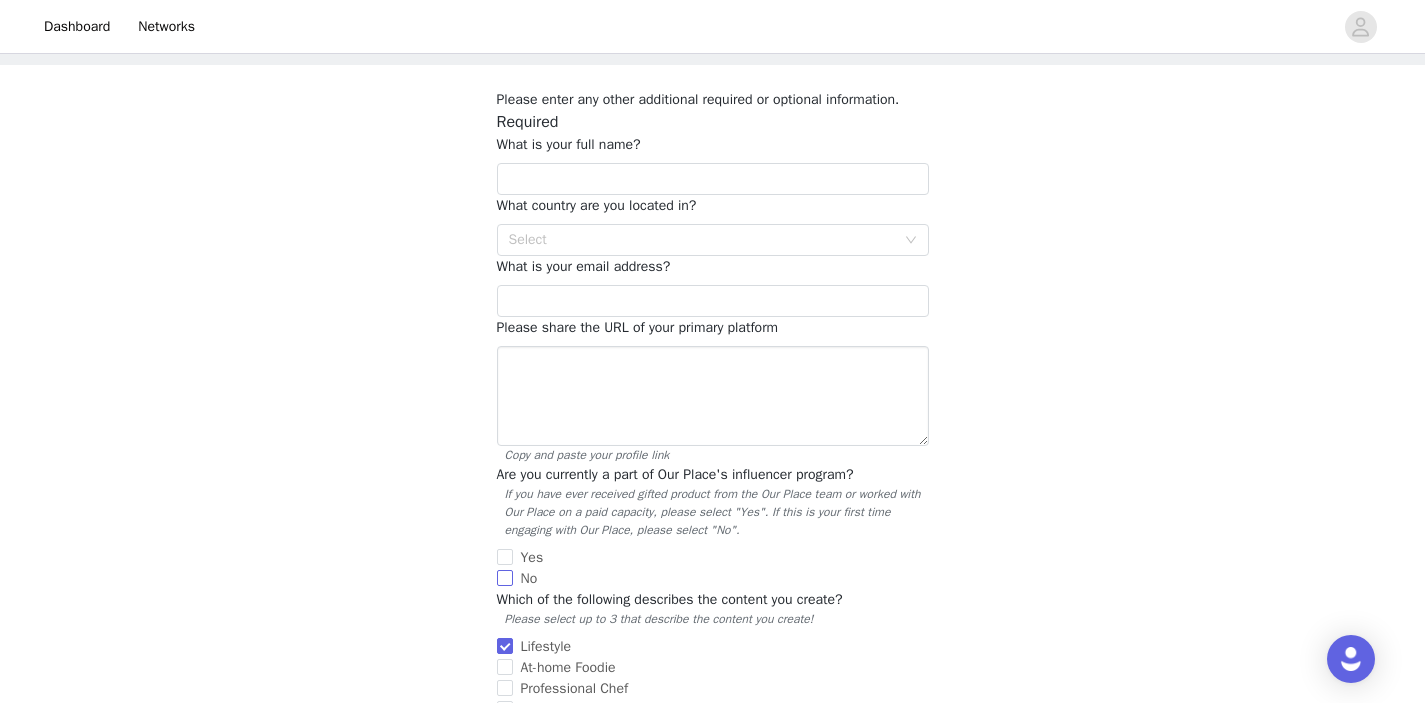click on "No" at bounding box center (529, 578) 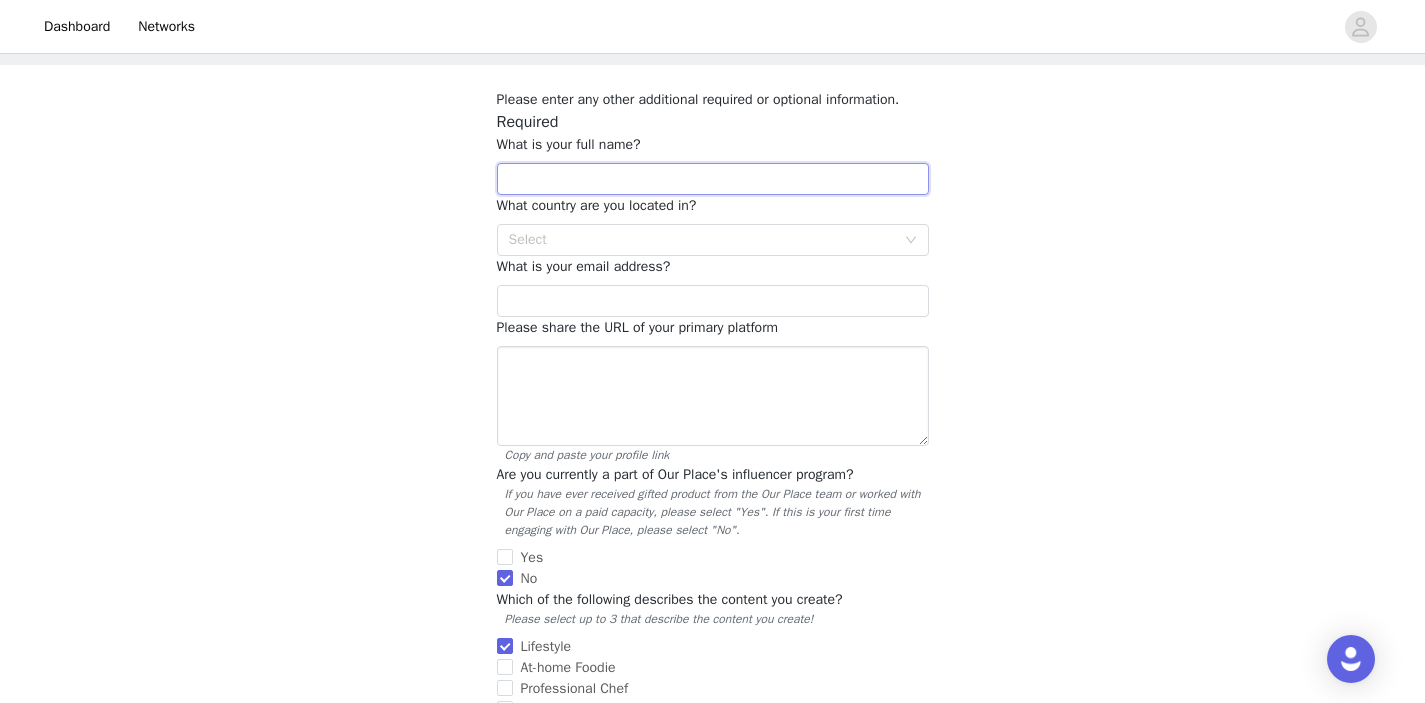 click at bounding box center [713, 179] 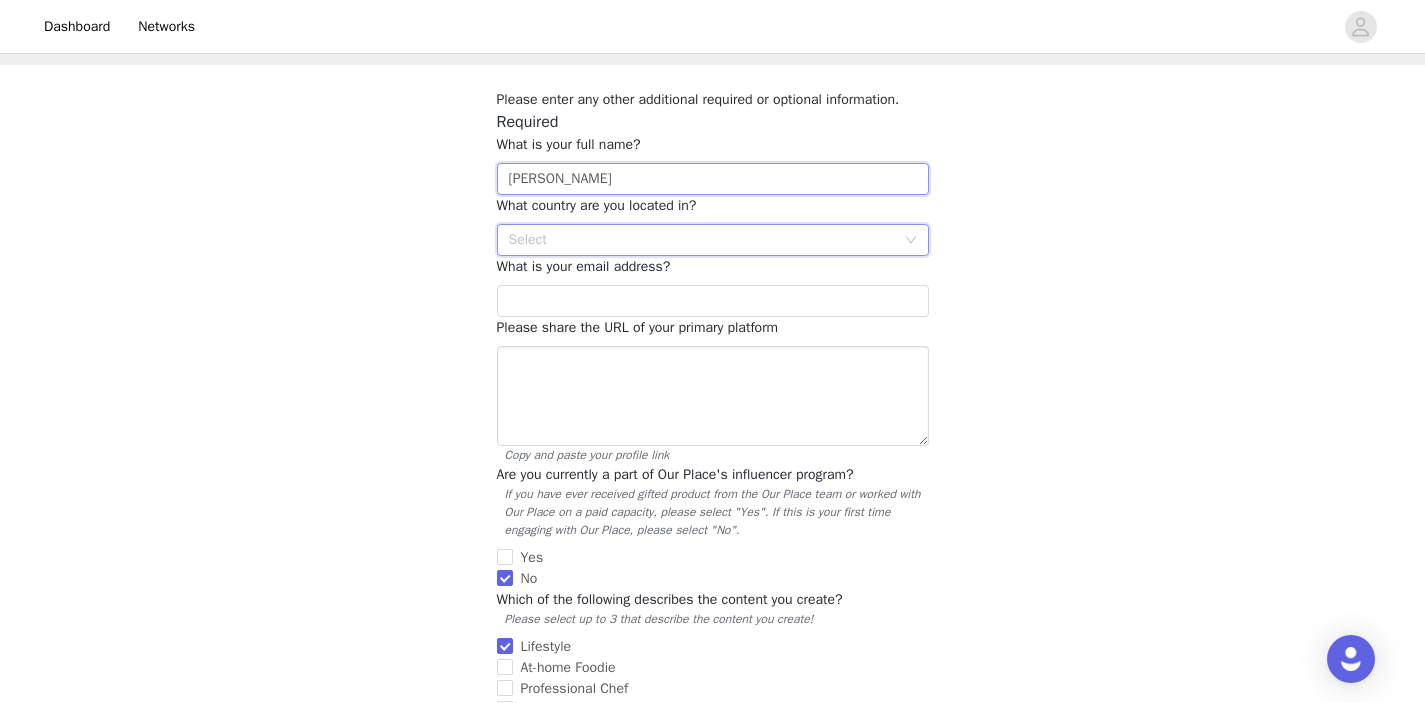 click on "[PERSON_NAME]" at bounding box center [713, 179] 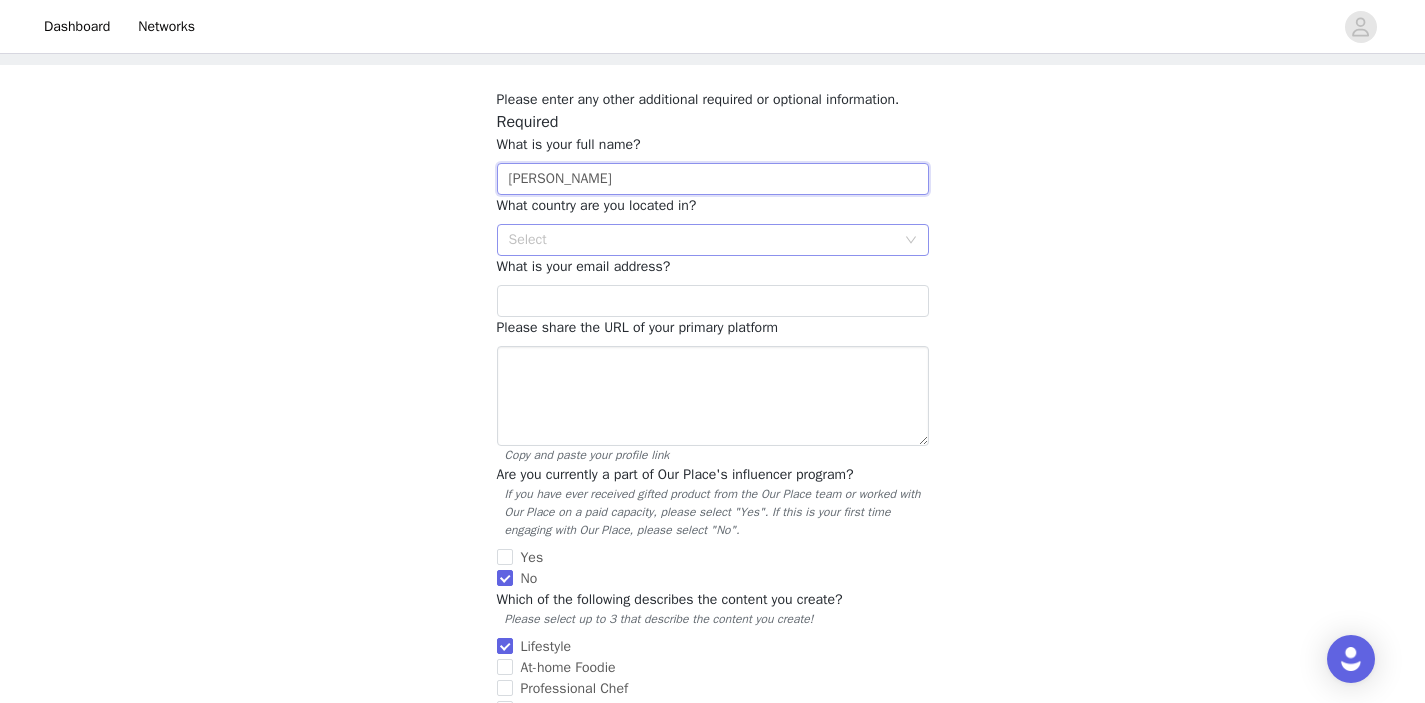 click on "Select" at bounding box center [702, 240] 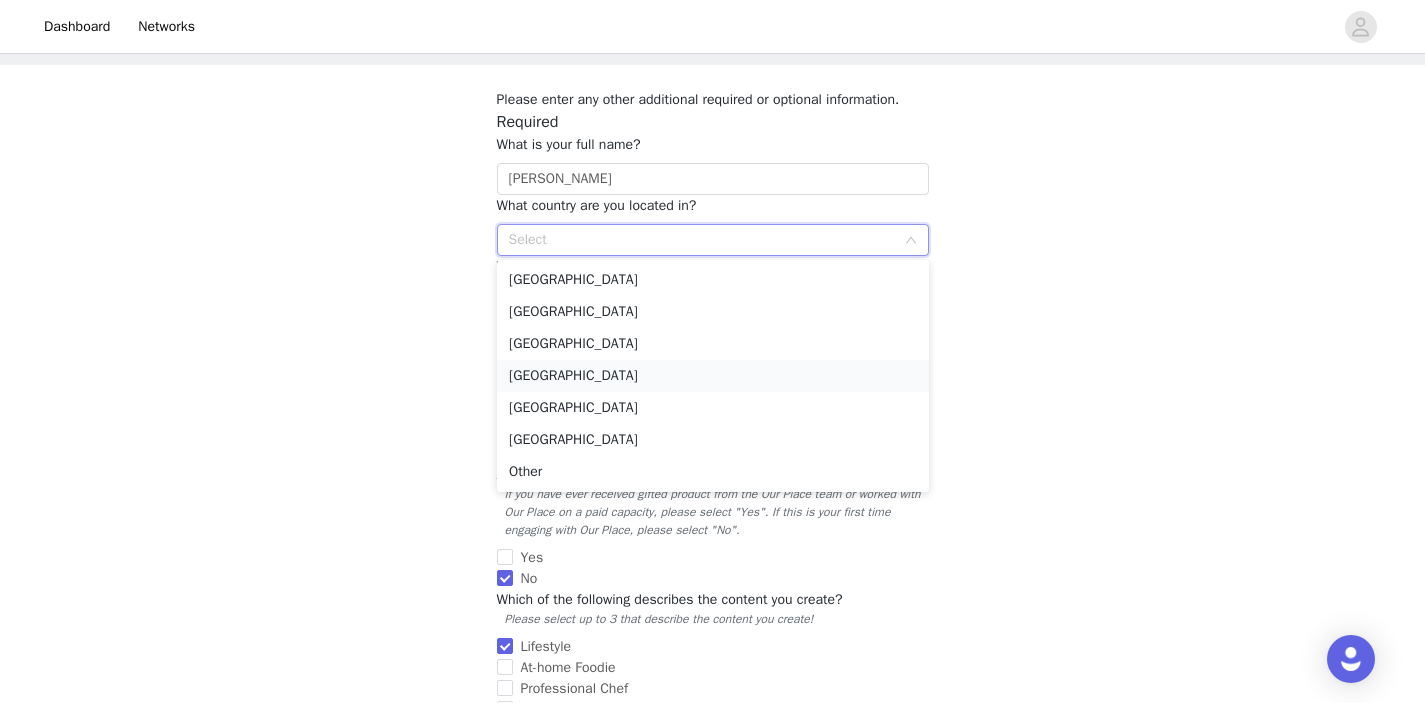 click on "[GEOGRAPHIC_DATA]" at bounding box center (713, 376) 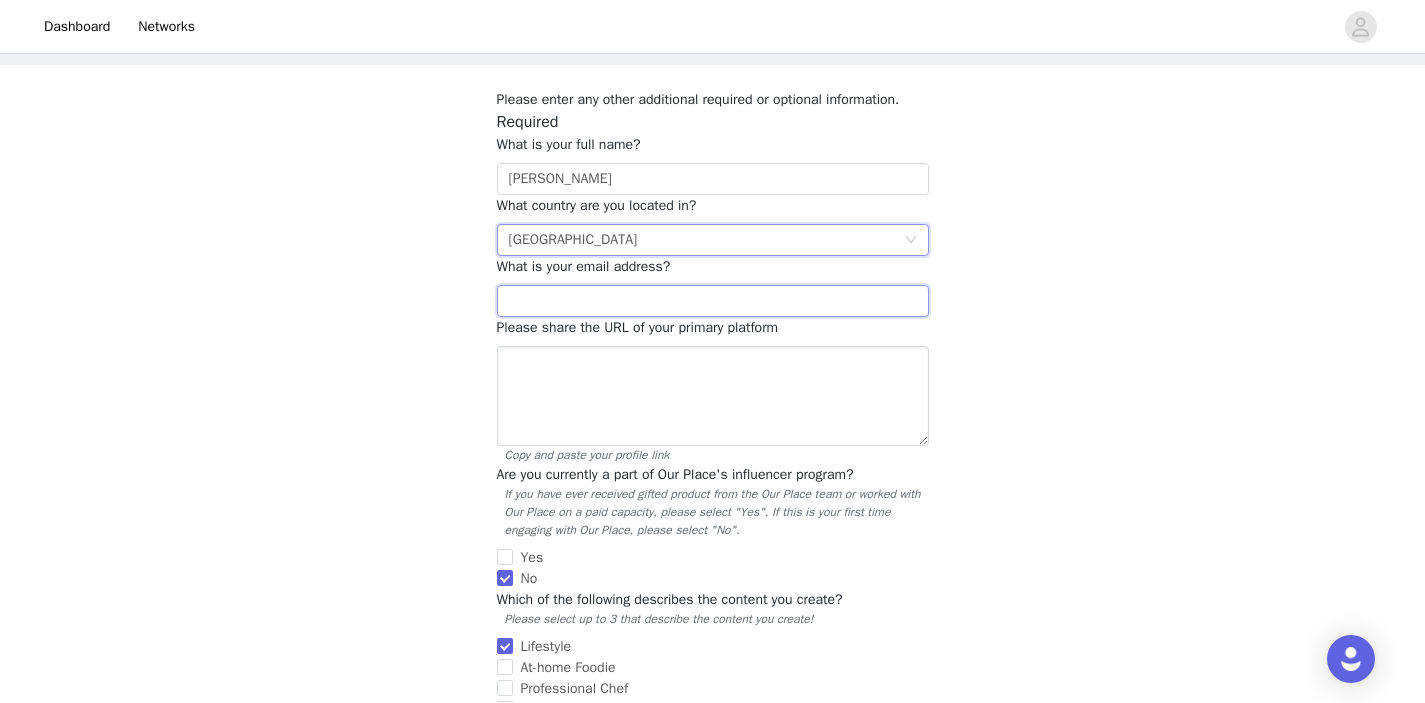 click at bounding box center [713, 301] 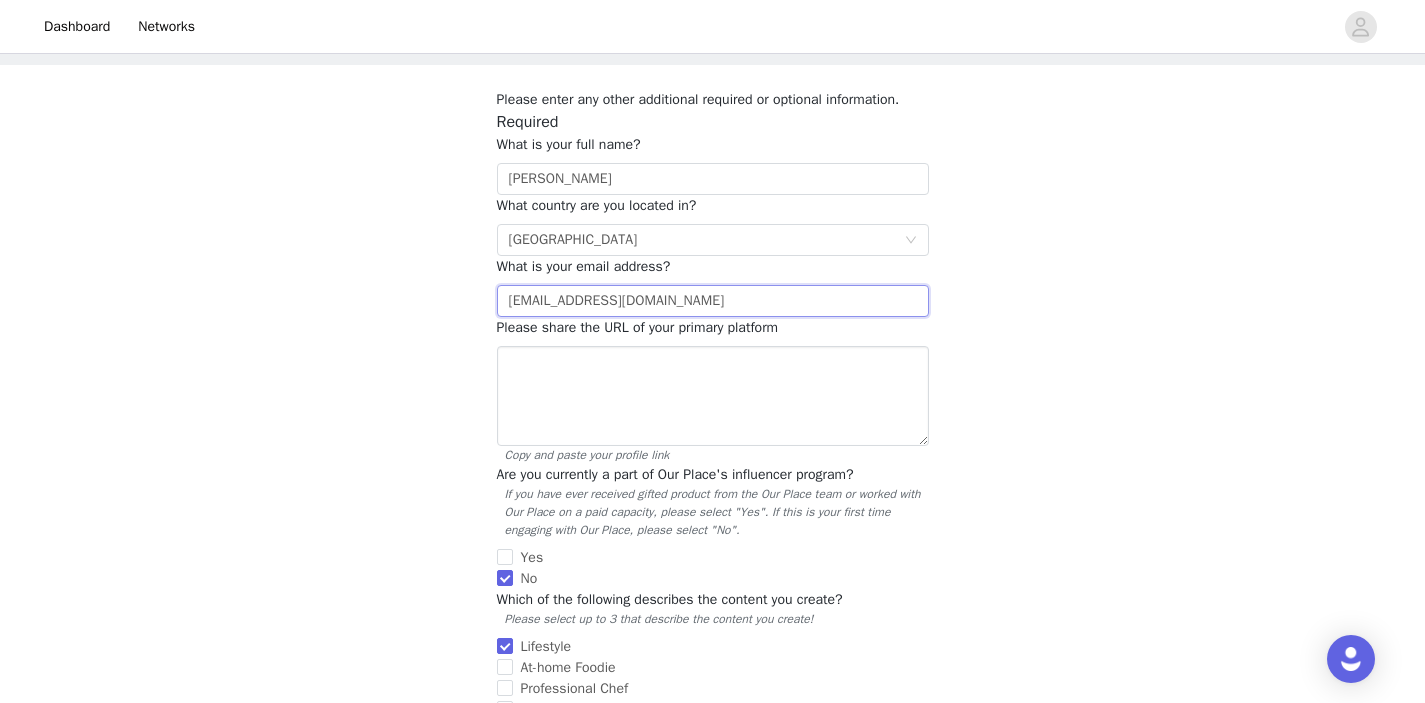 type on "[EMAIL_ADDRESS][DOMAIN_NAME]" 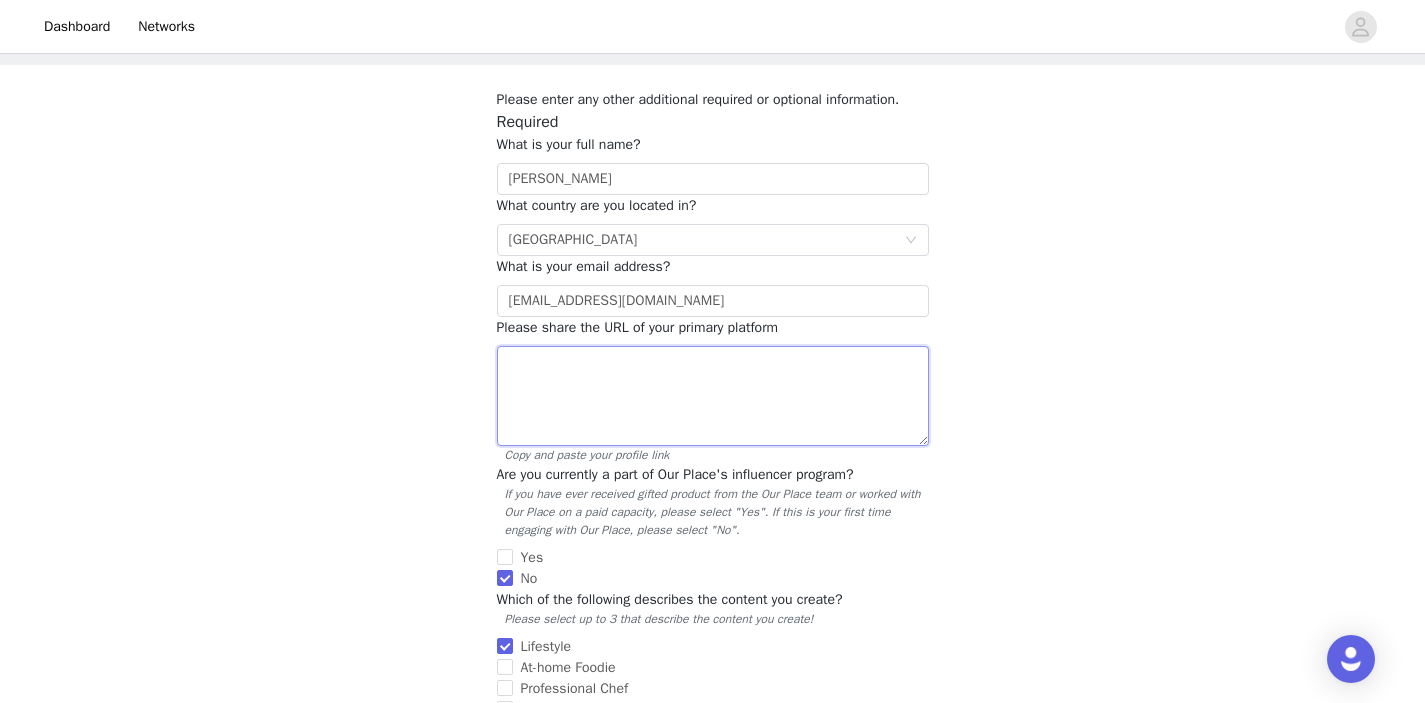 click at bounding box center [713, 396] 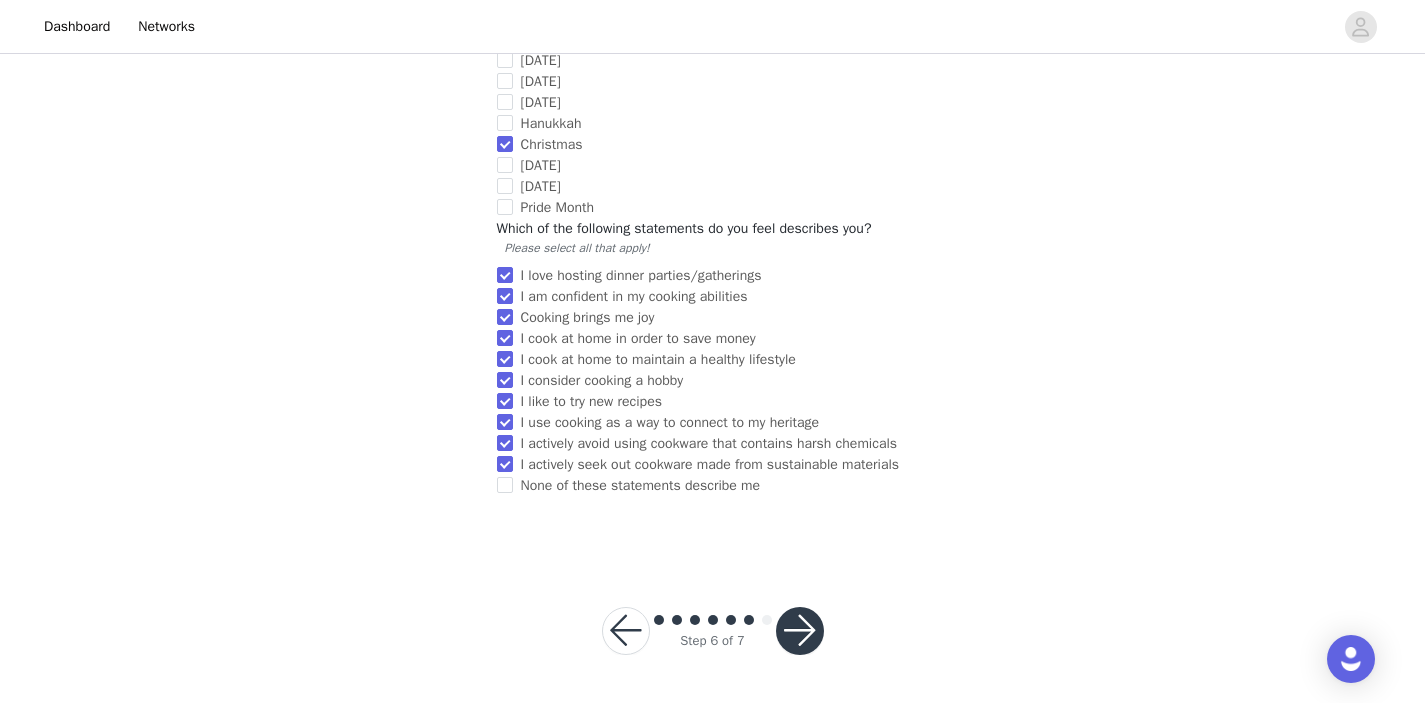 scroll, scrollTop: 1611, scrollLeft: 0, axis: vertical 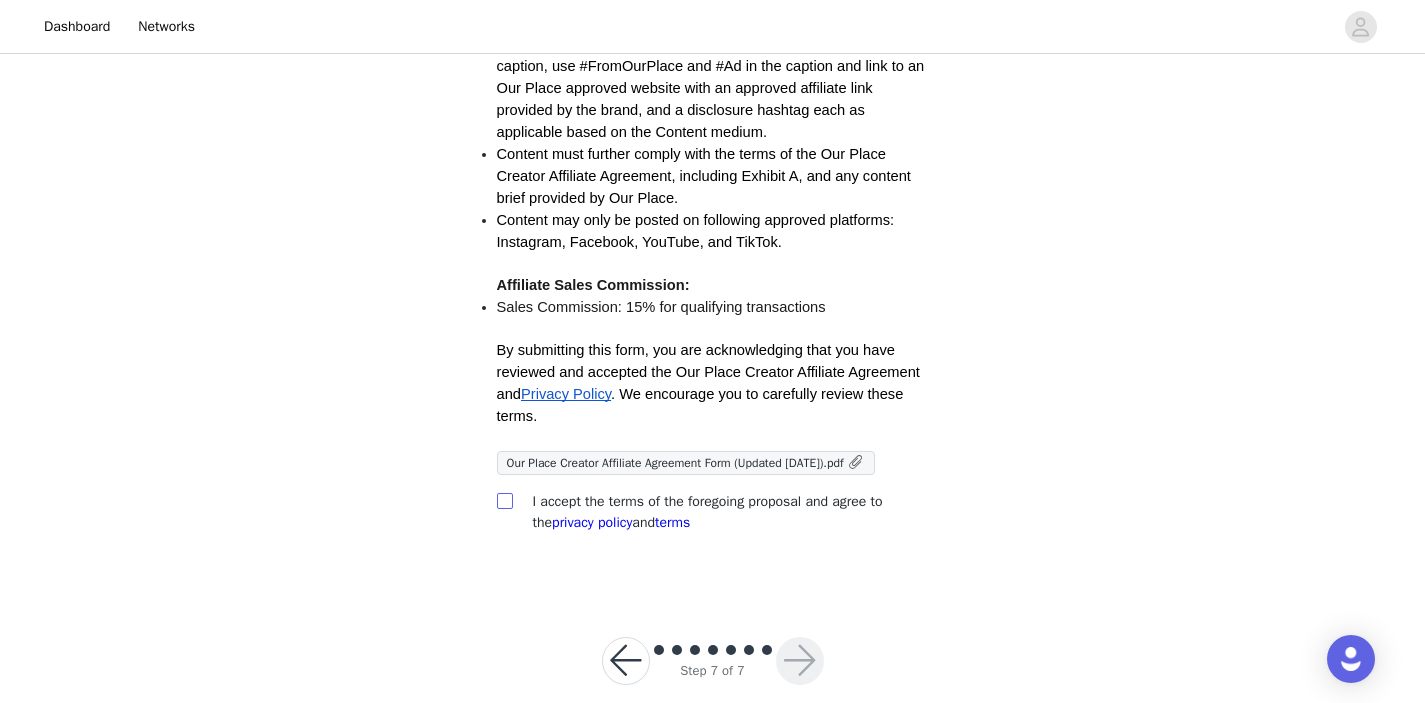 click at bounding box center [505, 501] 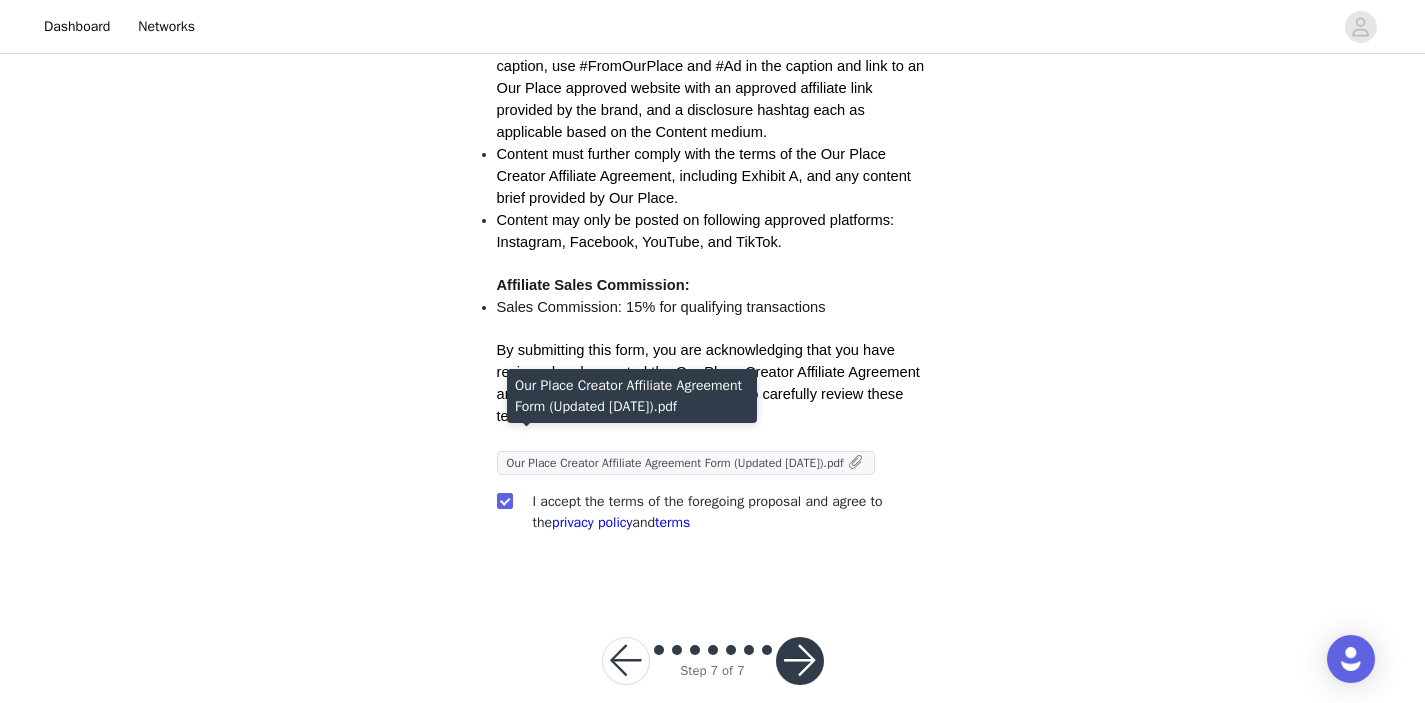 click on "Our Place Creator Affiliate Agreement Form (Updated [DATE]).pdf" at bounding box center [675, 463] 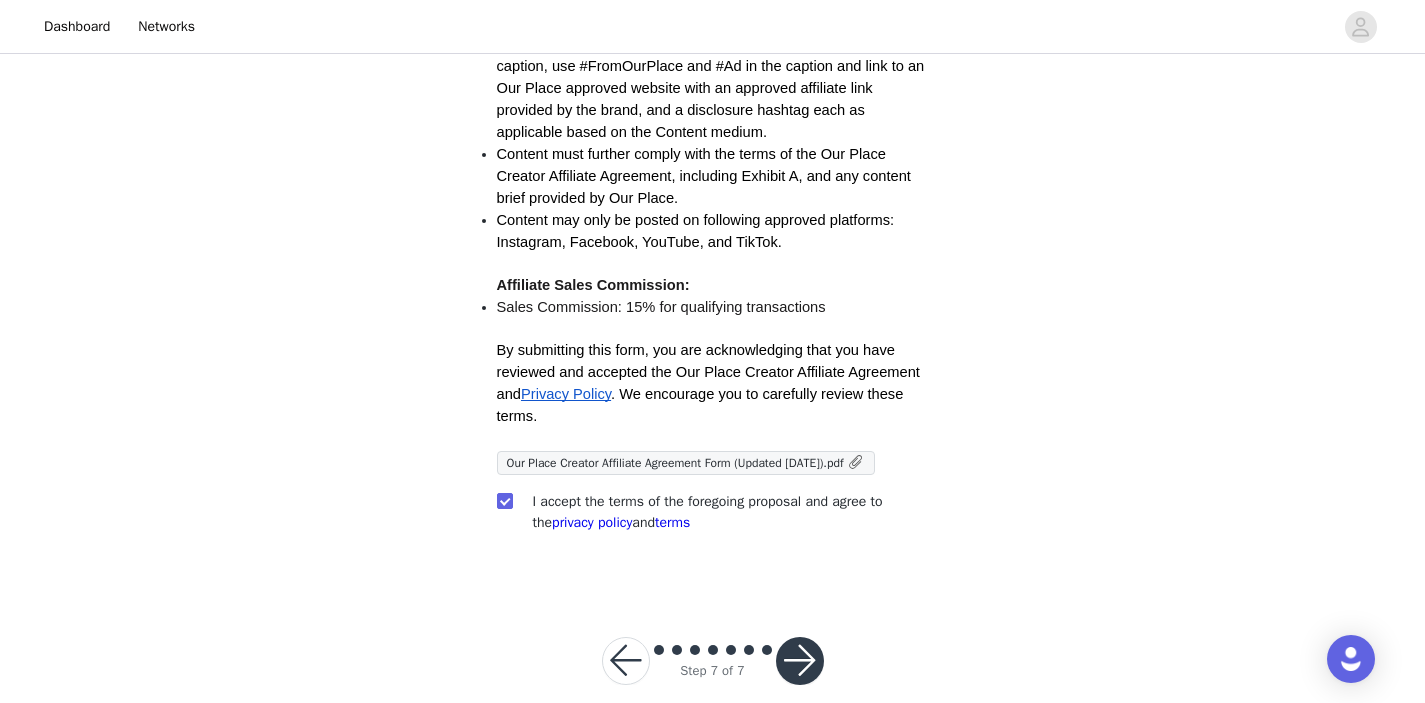 click at bounding box center [800, 661] 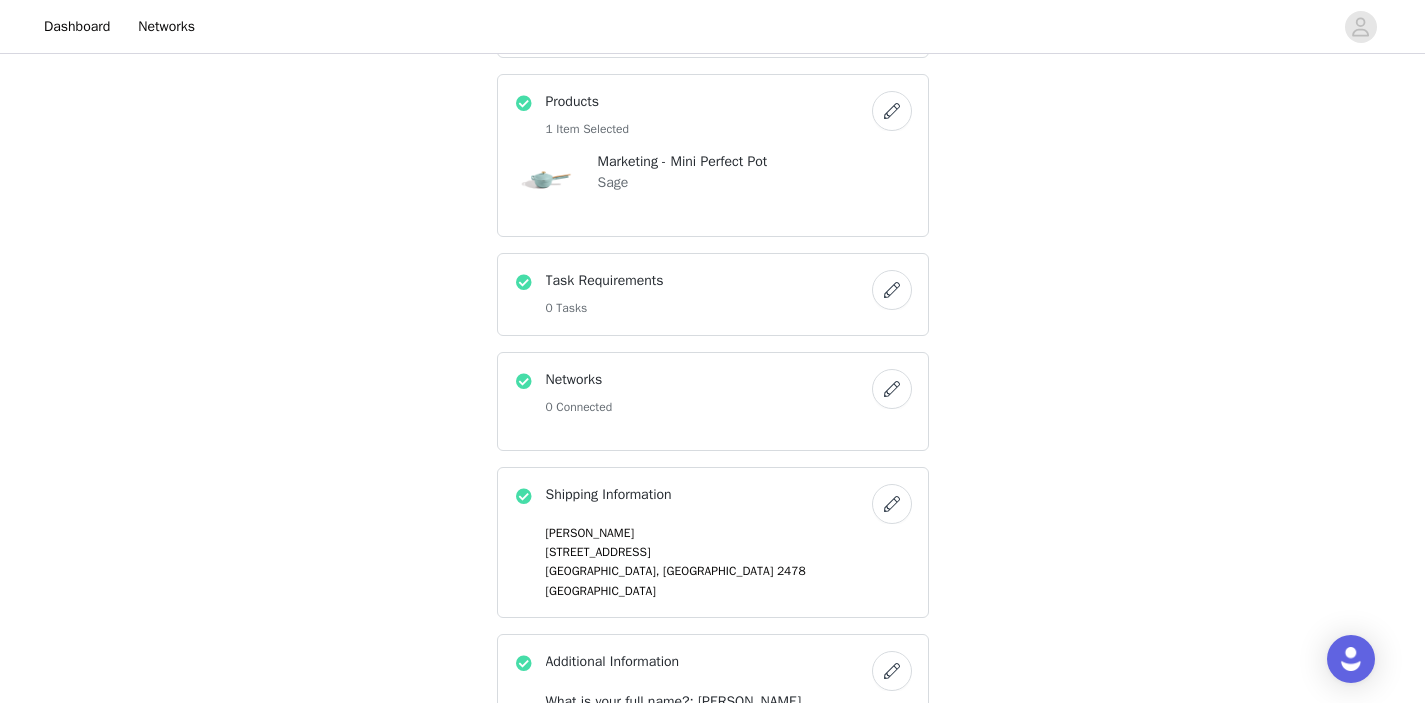 scroll, scrollTop: 501, scrollLeft: 0, axis: vertical 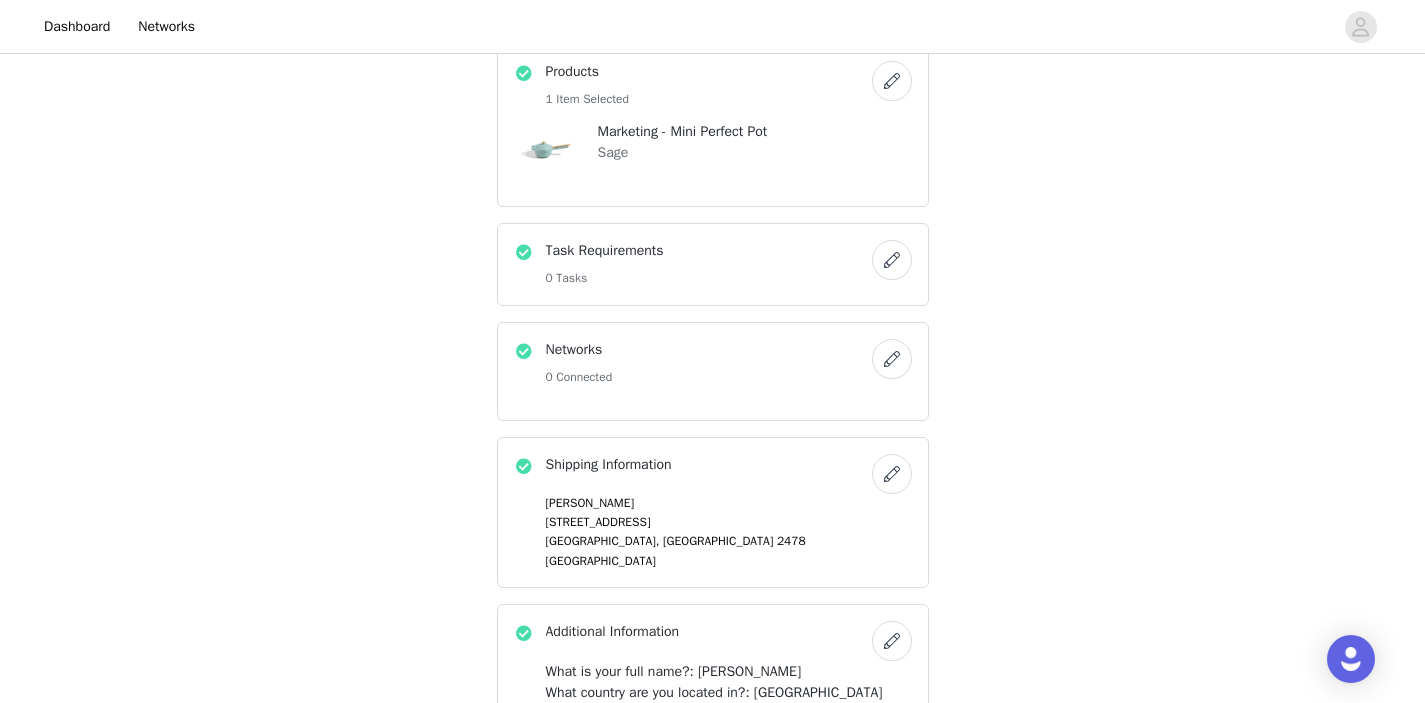 click at bounding box center (892, 260) 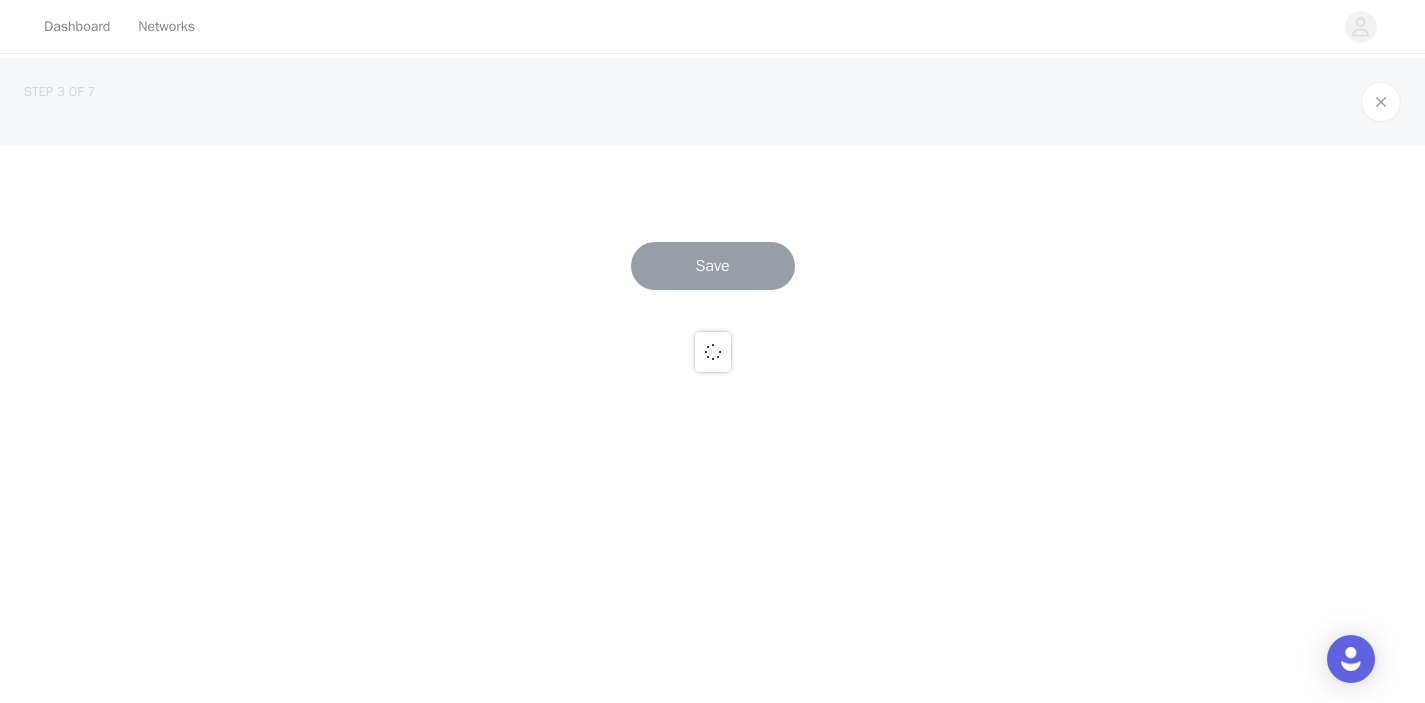 scroll, scrollTop: 0, scrollLeft: 0, axis: both 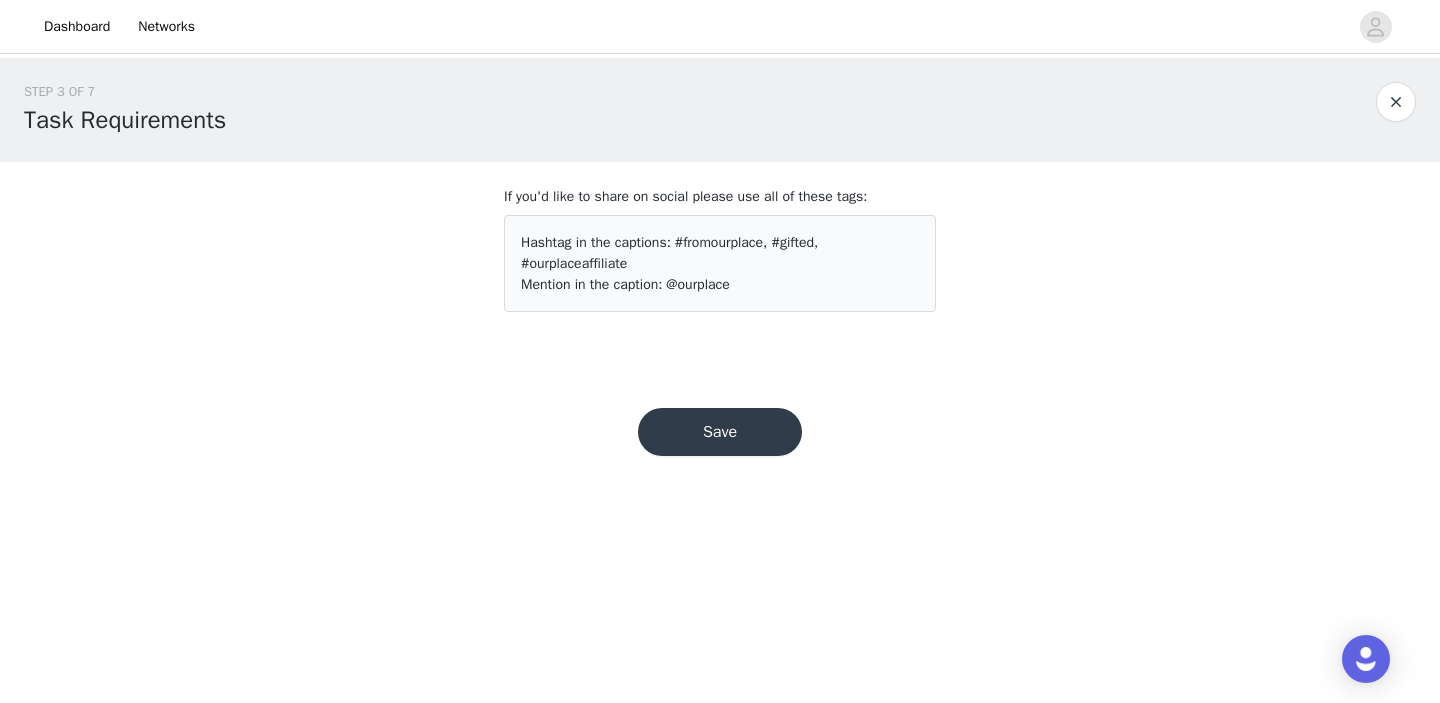 click on "Save" at bounding box center [720, 432] 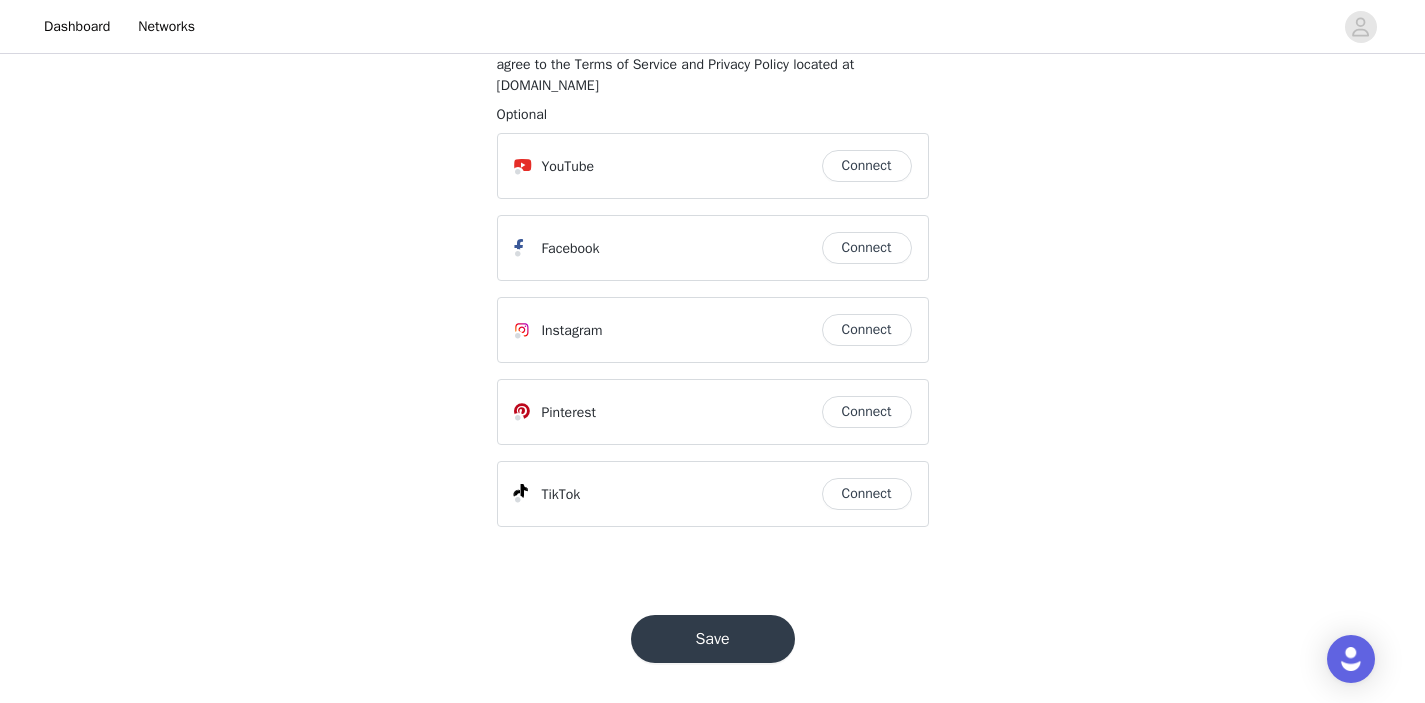 scroll, scrollTop: 244, scrollLeft: 0, axis: vertical 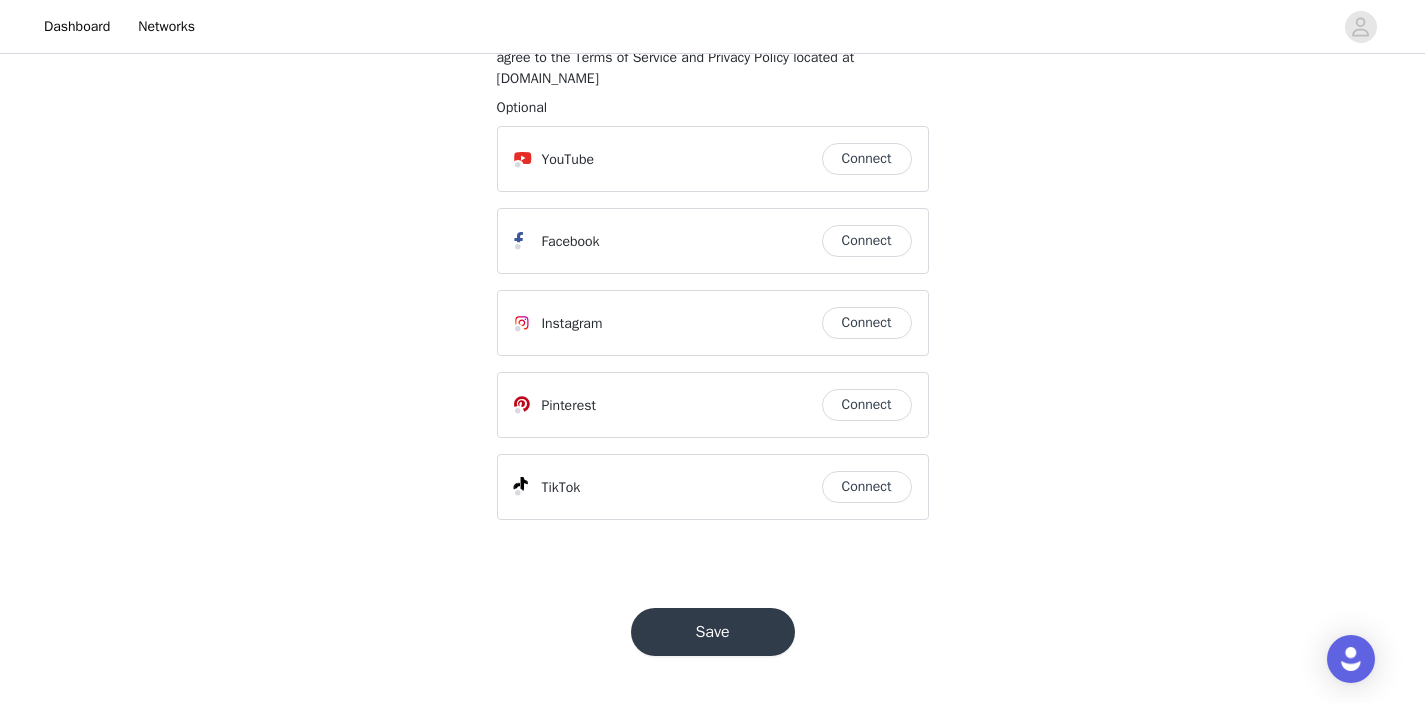 click on "Save" at bounding box center (713, 632) 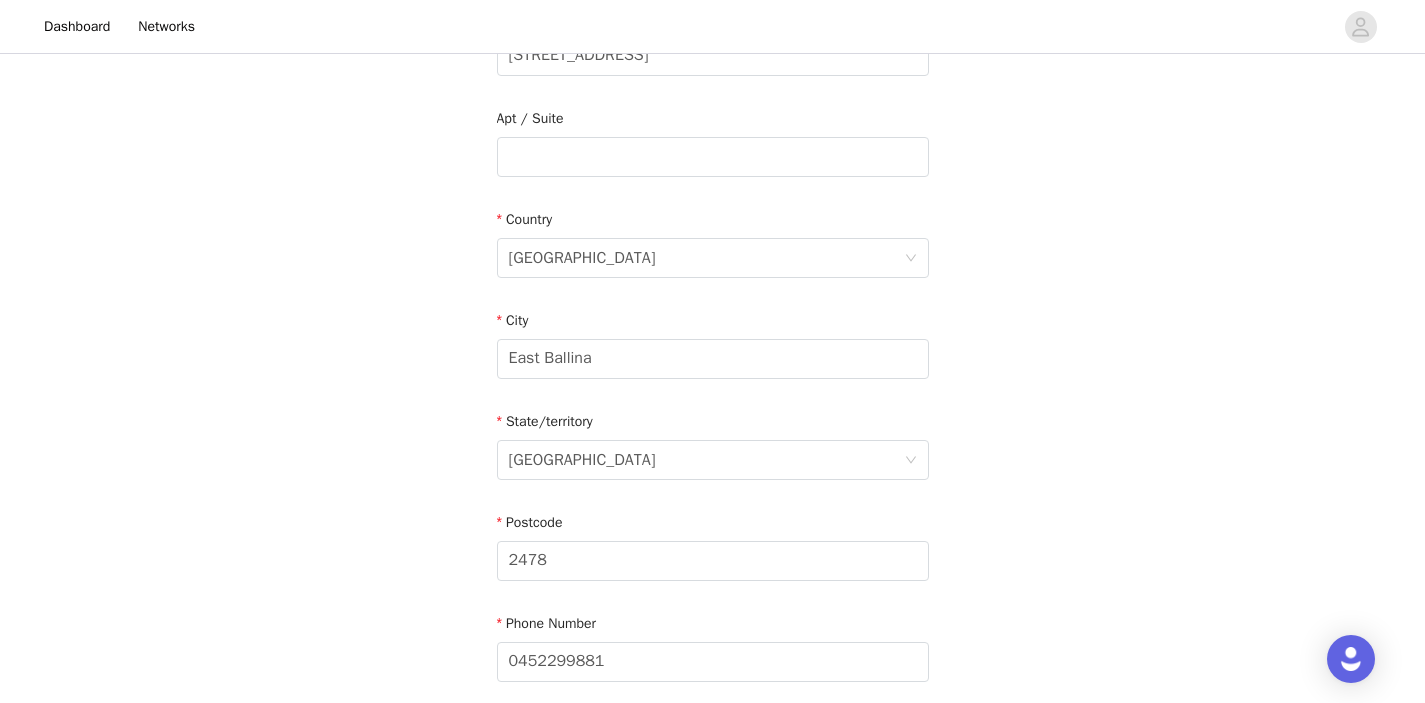 scroll, scrollTop: 660, scrollLeft: 0, axis: vertical 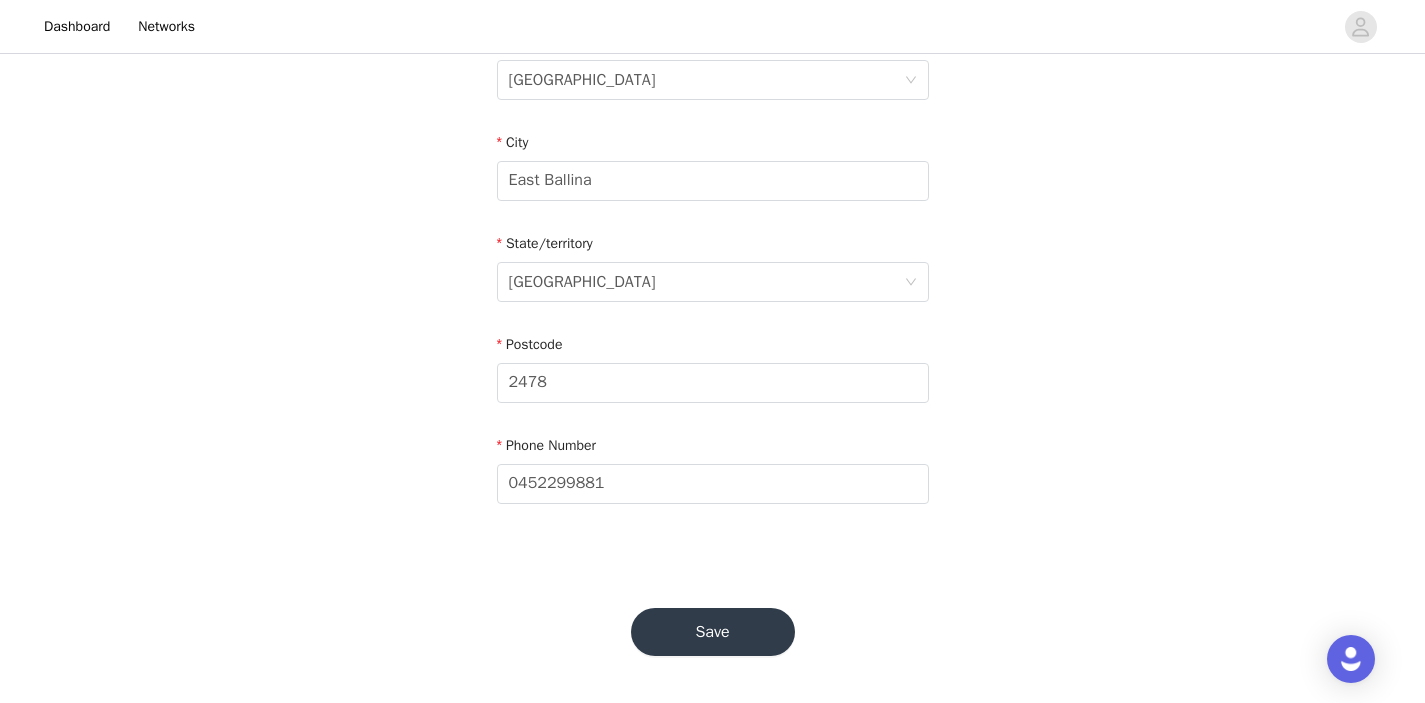 click on "Save" at bounding box center (713, 632) 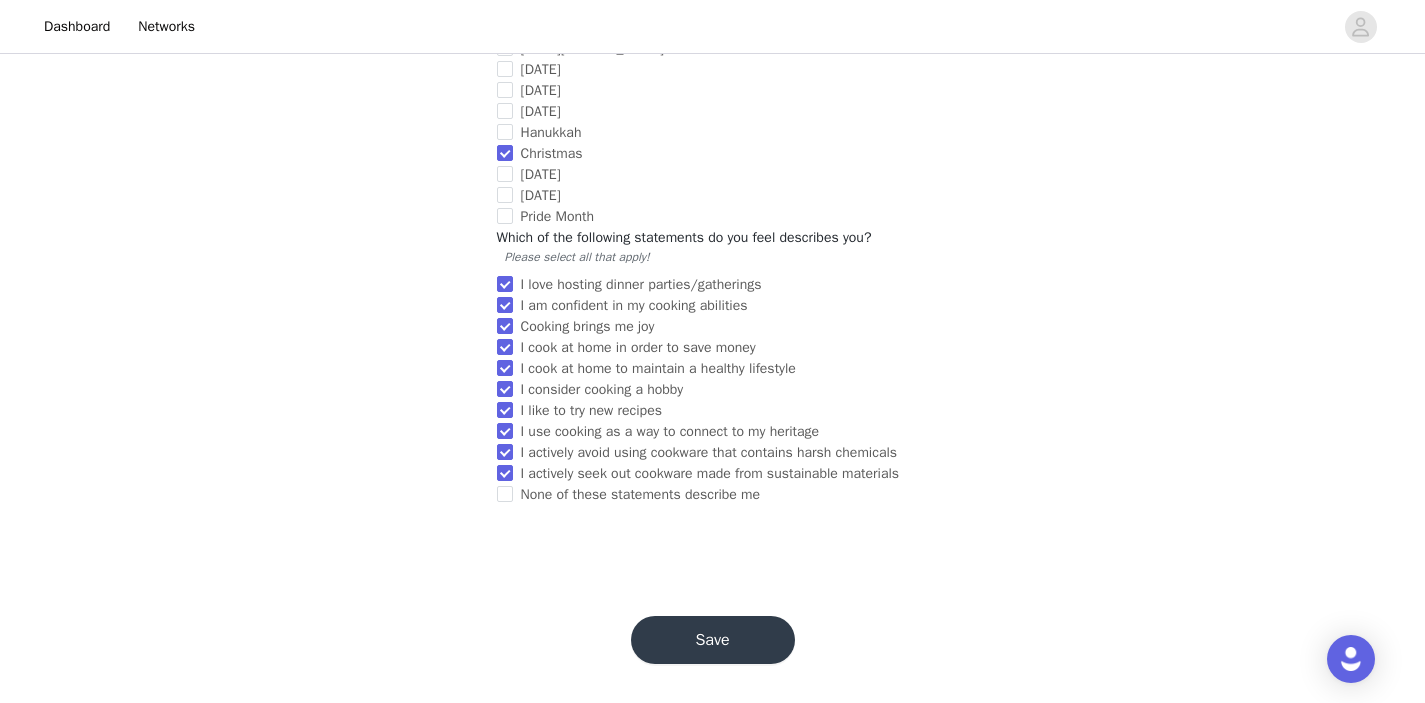scroll, scrollTop: 1611, scrollLeft: 0, axis: vertical 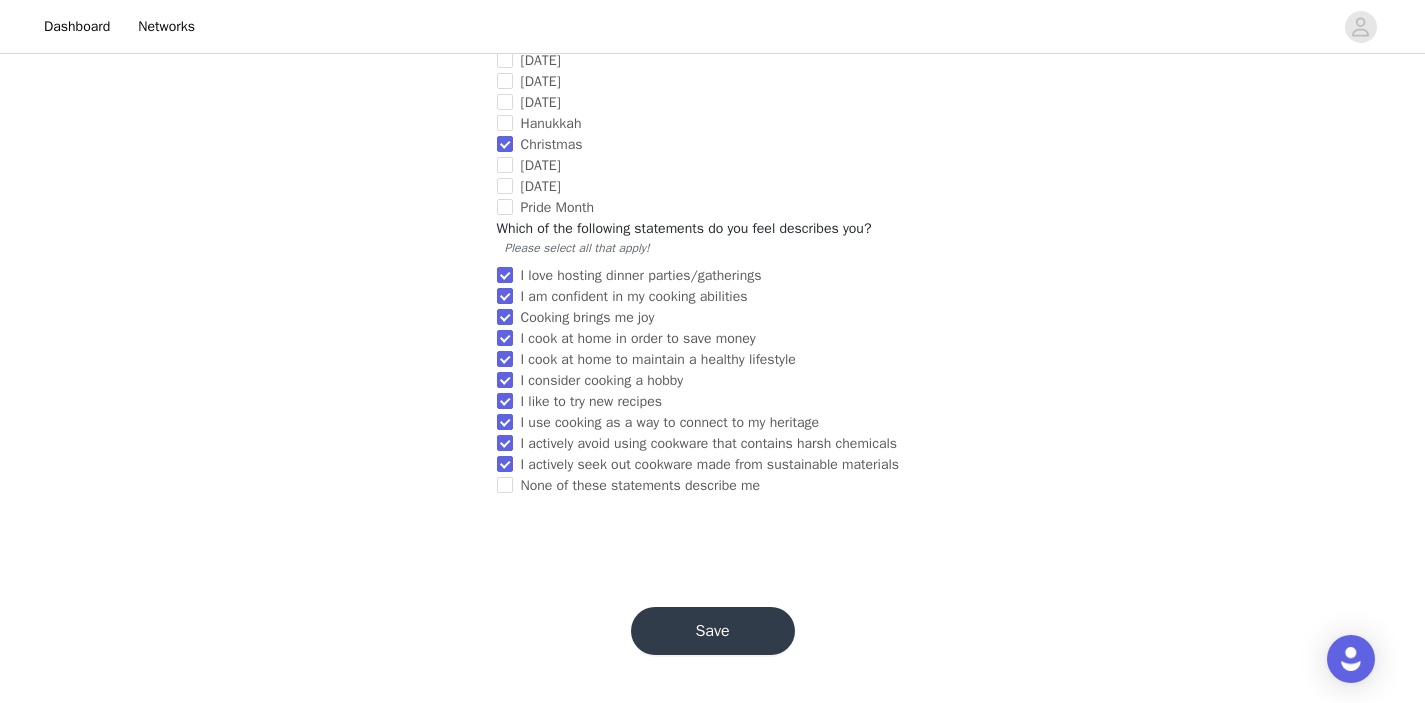 click on "Save" at bounding box center (713, 631) 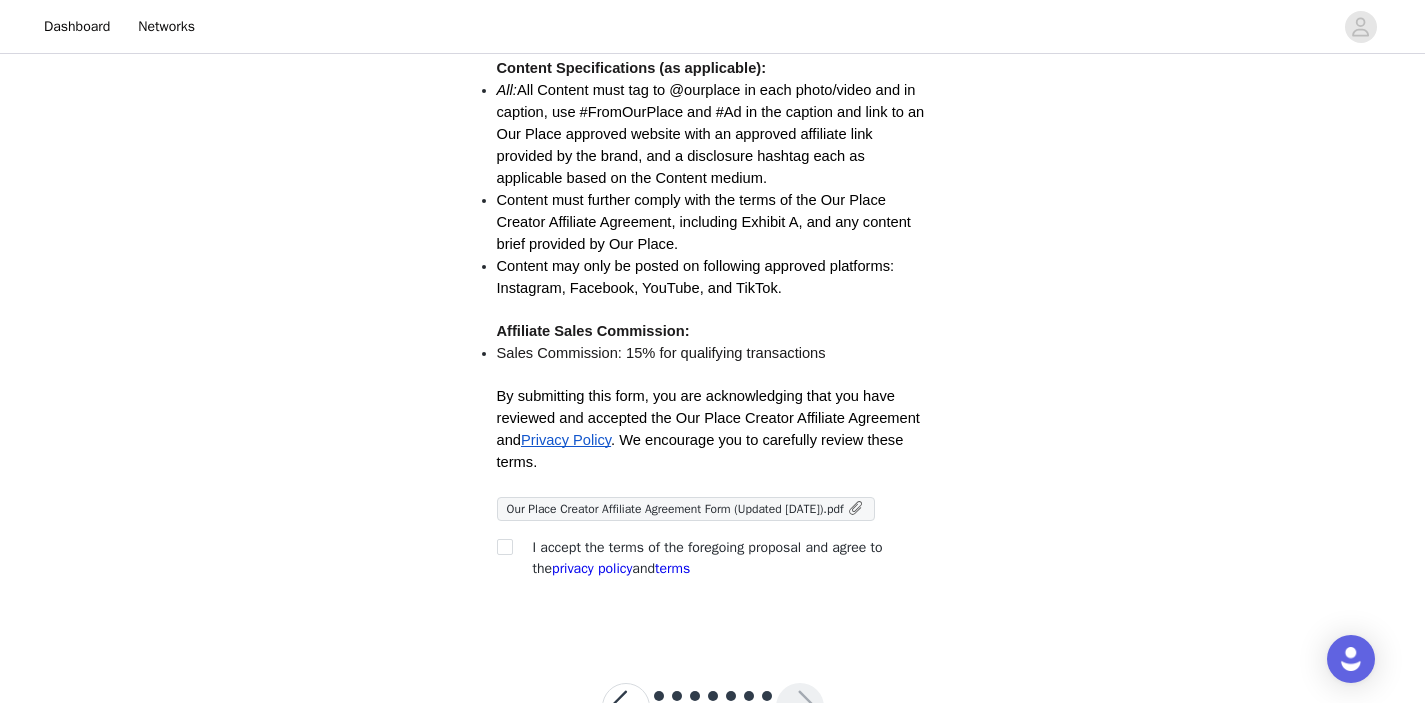 scroll, scrollTop: 600, scrollLeft: 0, axis: vertical 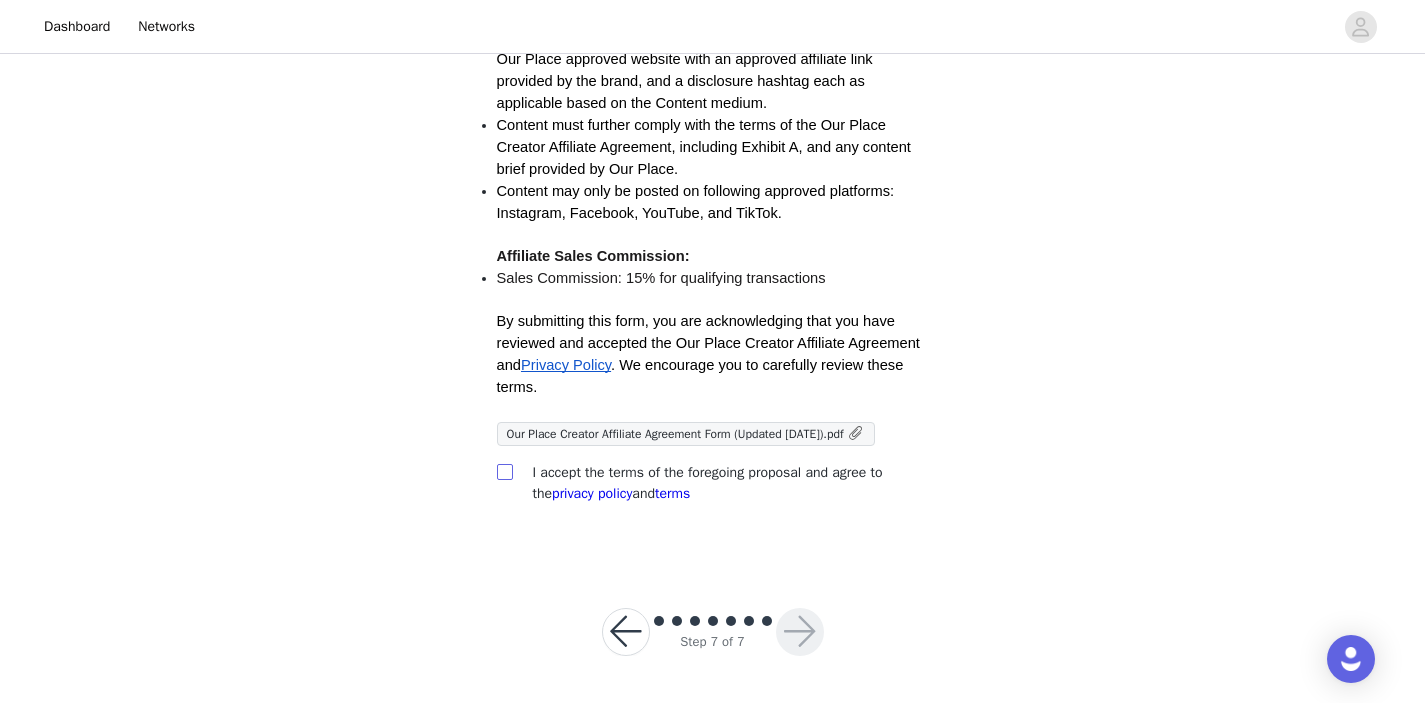 click at bounding box center [504, 471] 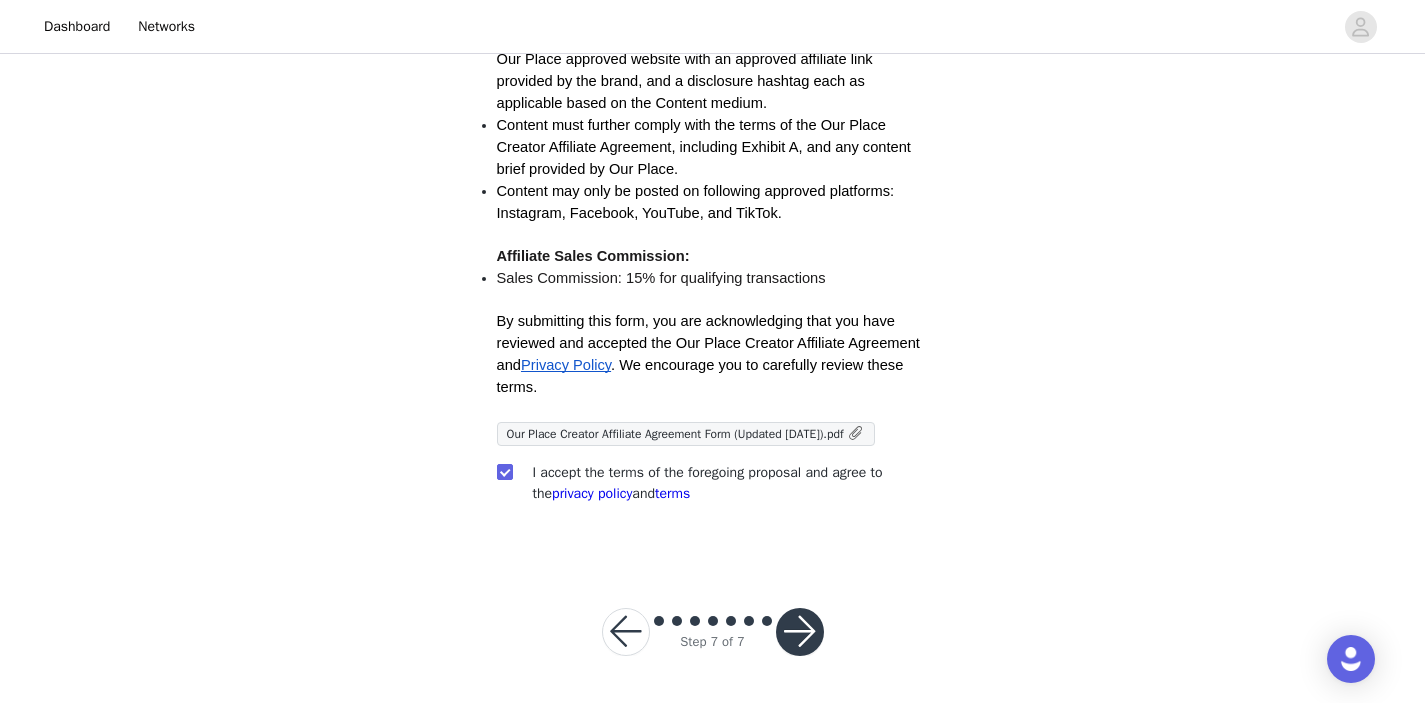 click at bounding box center [800, 632] 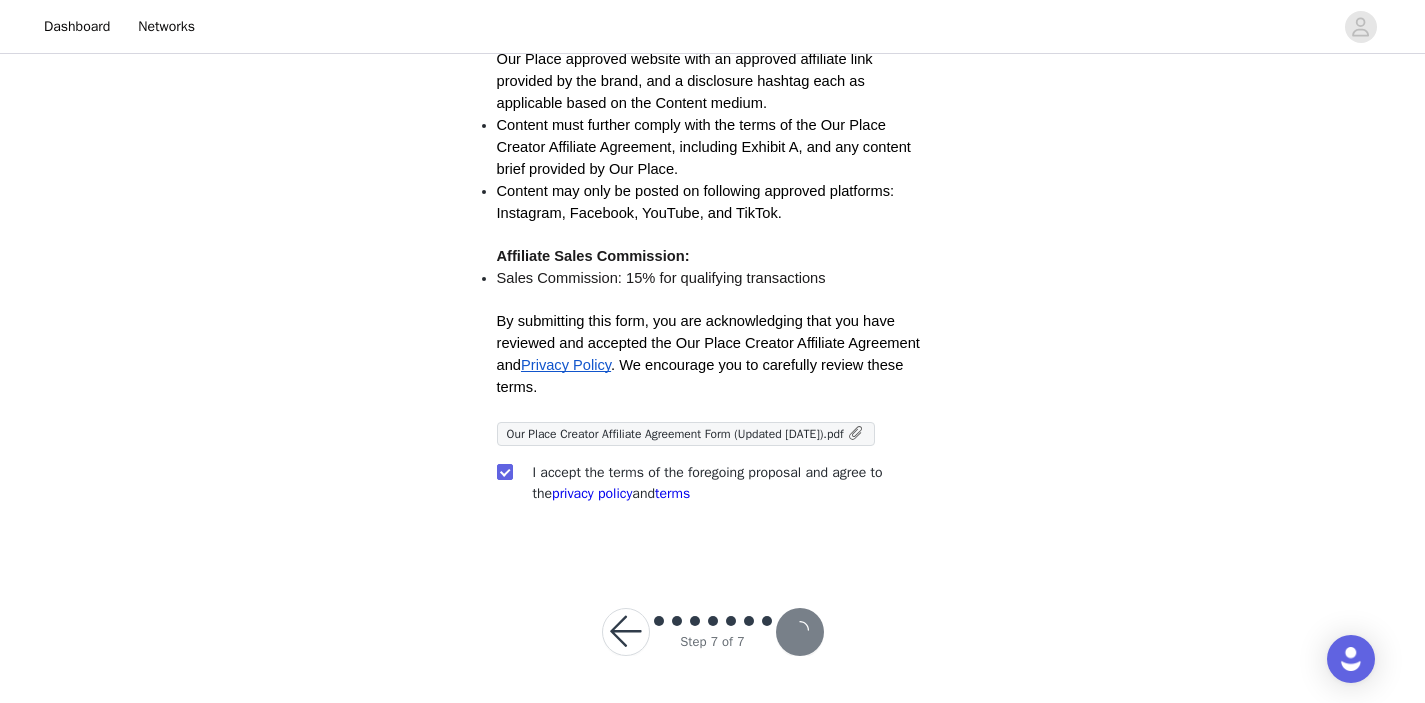 scroll, scrollTop: 0, scrollLeft: 0, axis: both 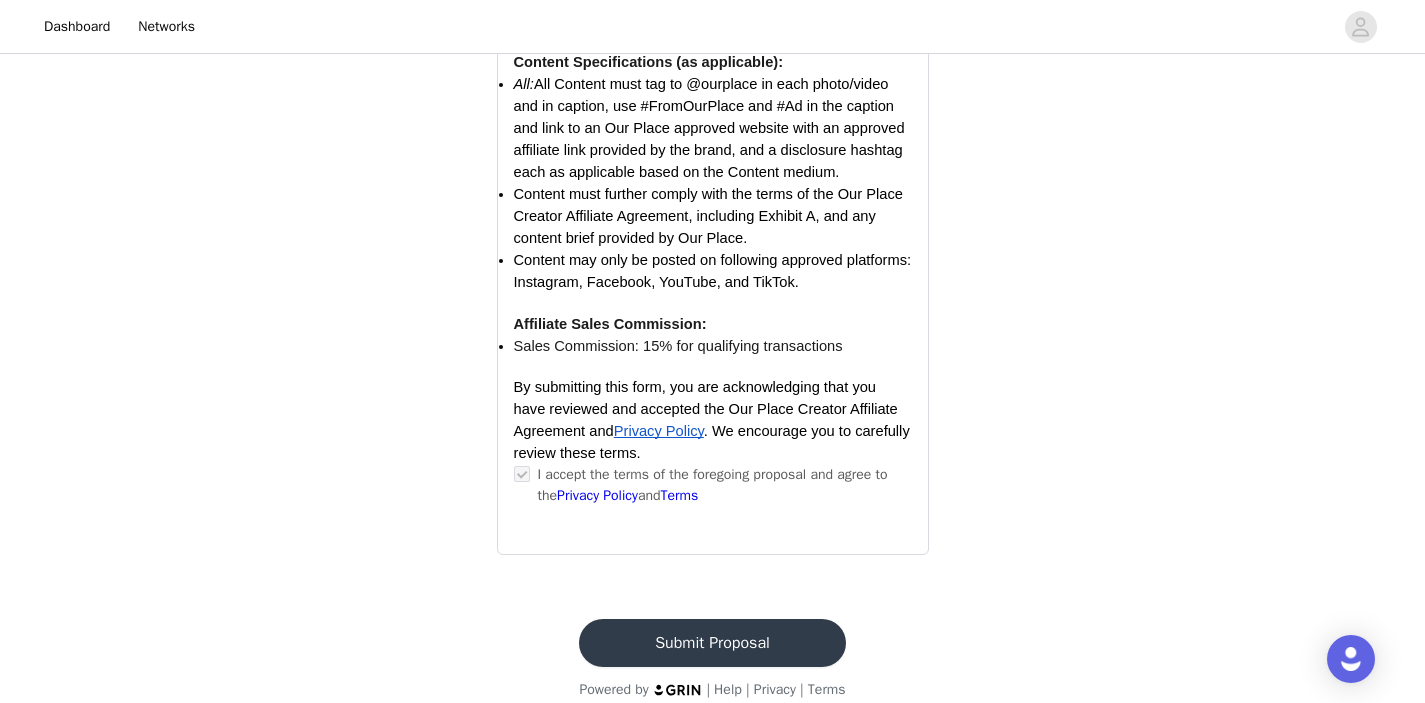 click on "Submit Proposal" at bounding box center [712, 643] 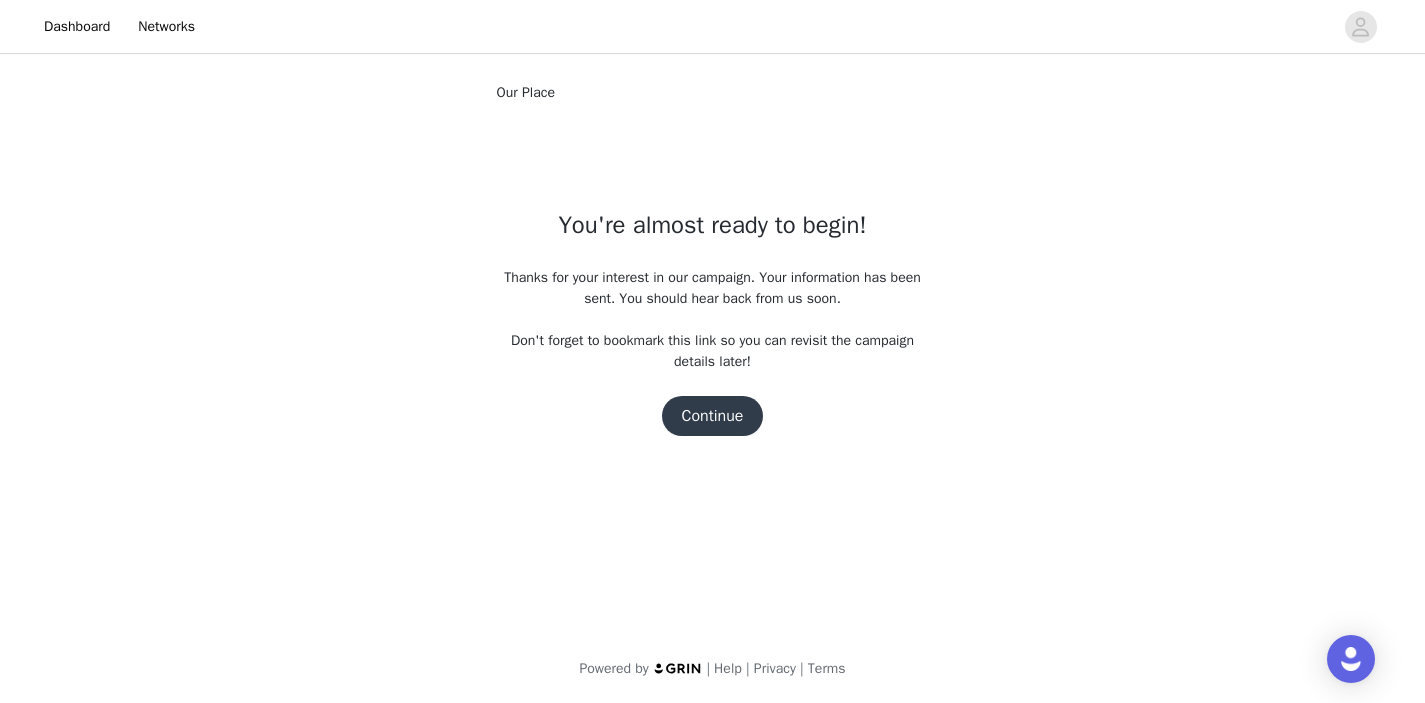 scroll, scrollTop: 0, scrollLeft: 0, axis: both 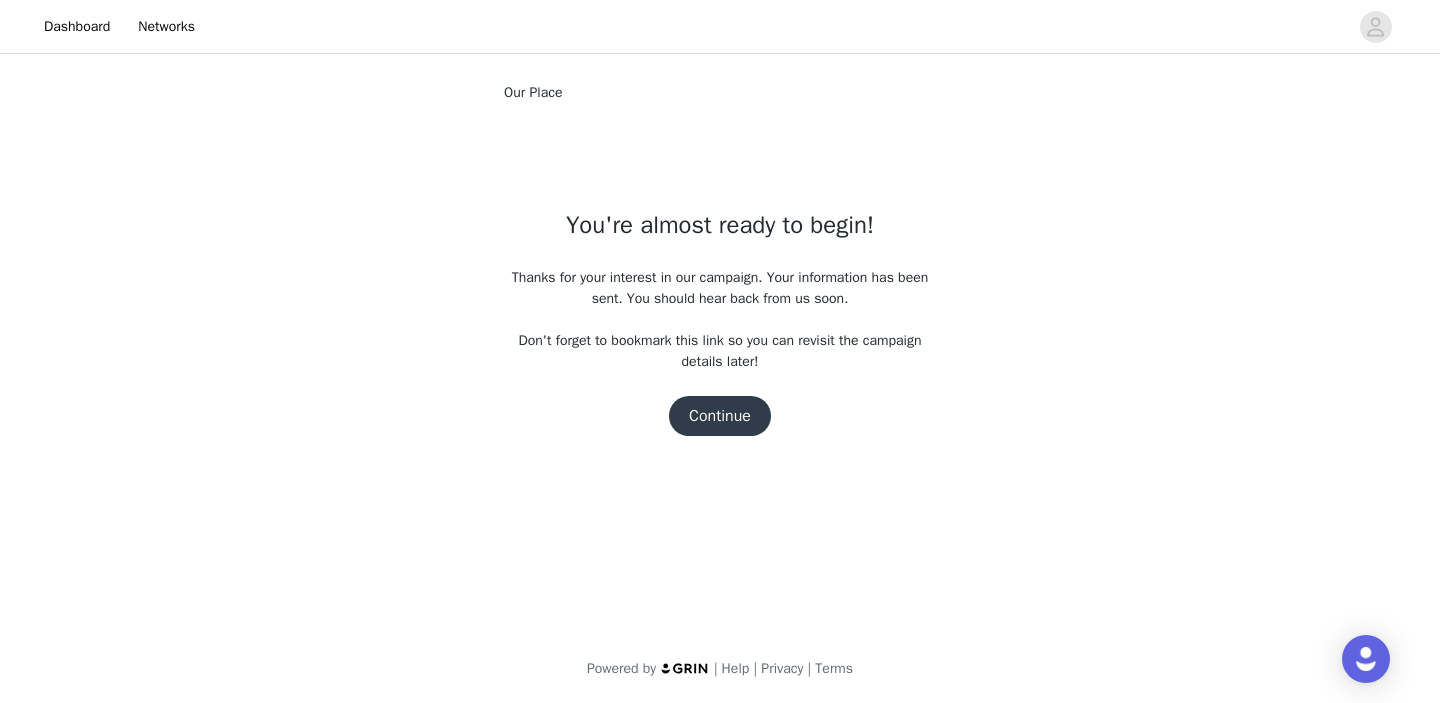 click on "Continue" at bounding box center (720, 416) 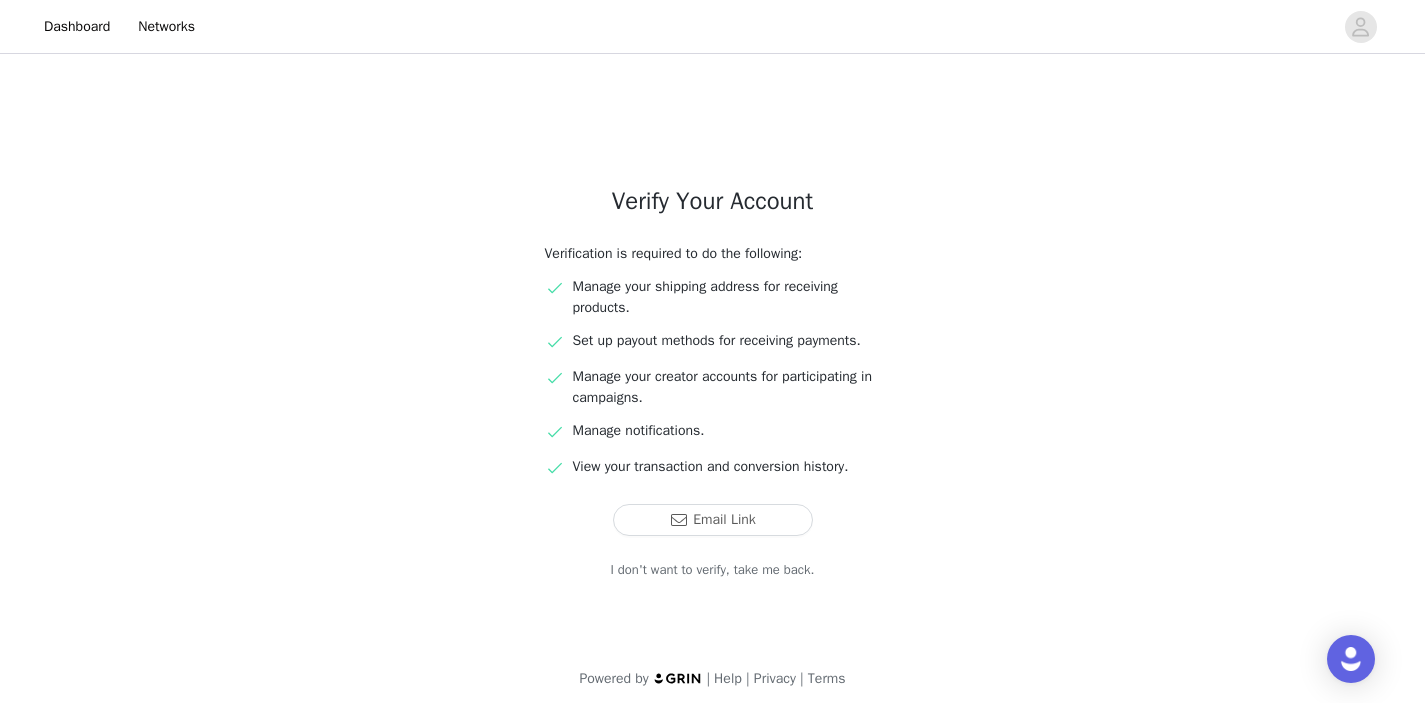 scroll, scrollTop: 36, scrollLeft: 0, axis: vertical 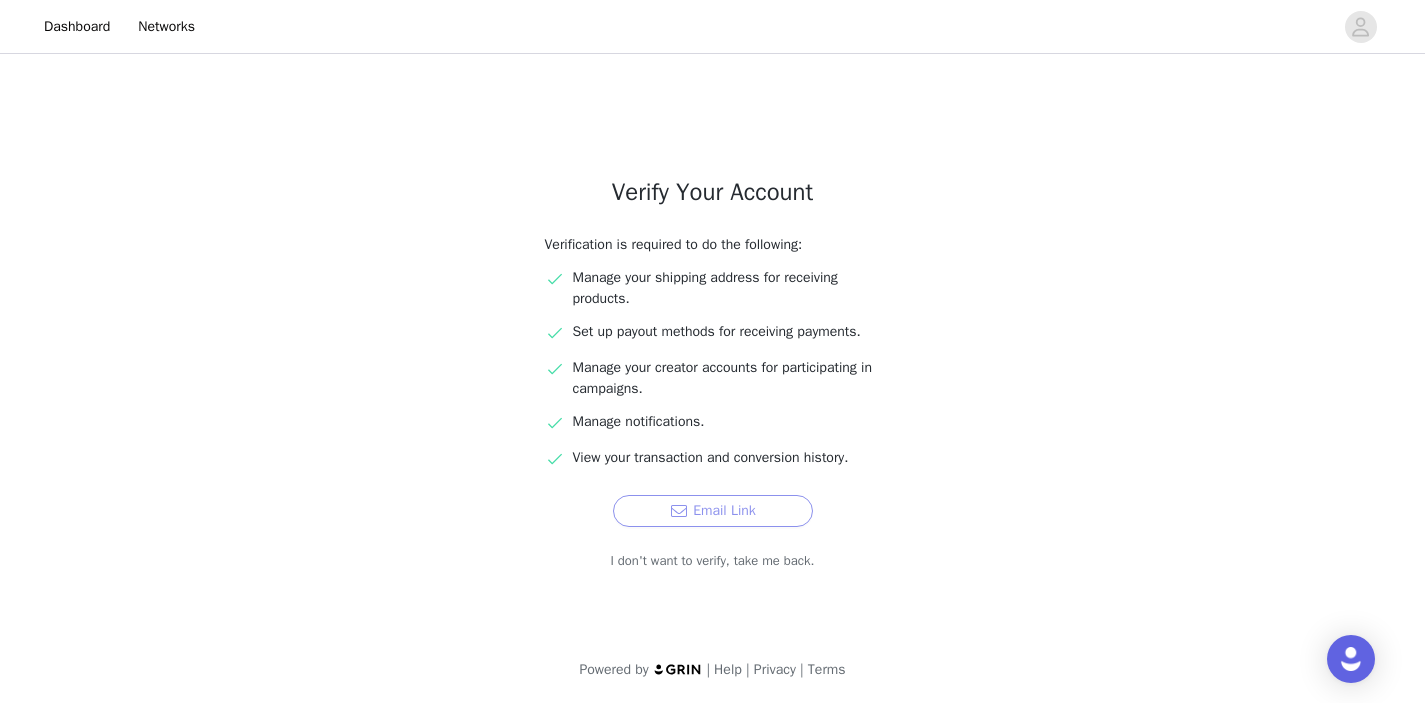 click on "Email Link" at bounding box center (713, 511) 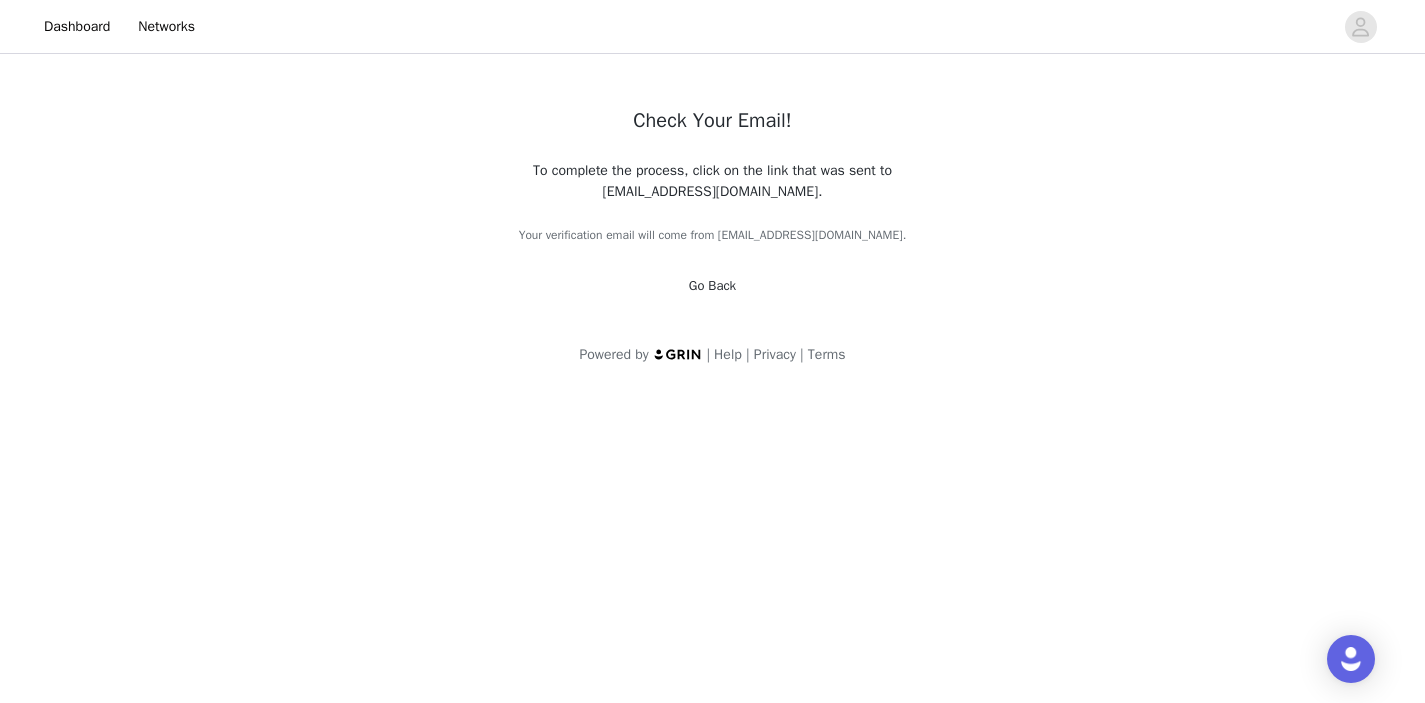 scroll, scrollTop: 0, scrollLeft: 0, axis: both 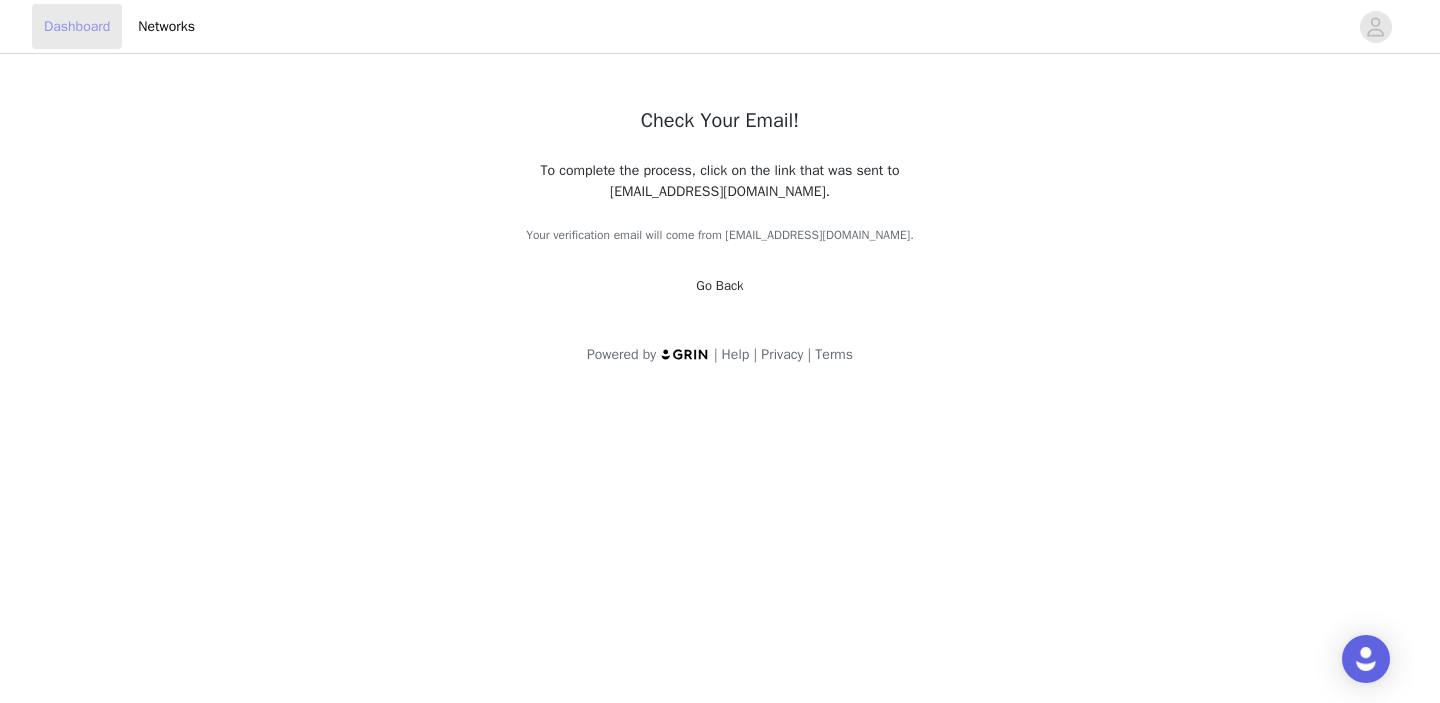 click on "Dashboard" at bounding box center [77, 26] 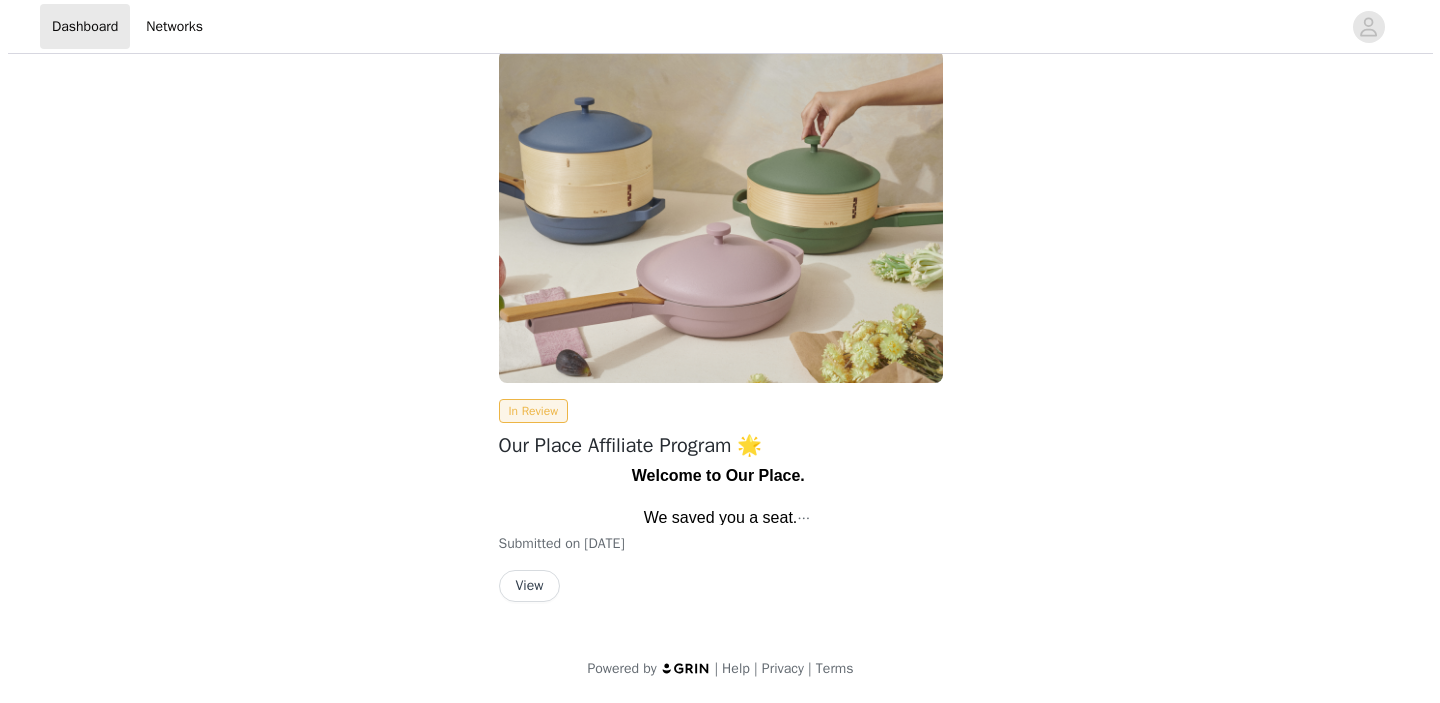 scroll, scrollTop: 0, scrollLeft: 0, axis: both 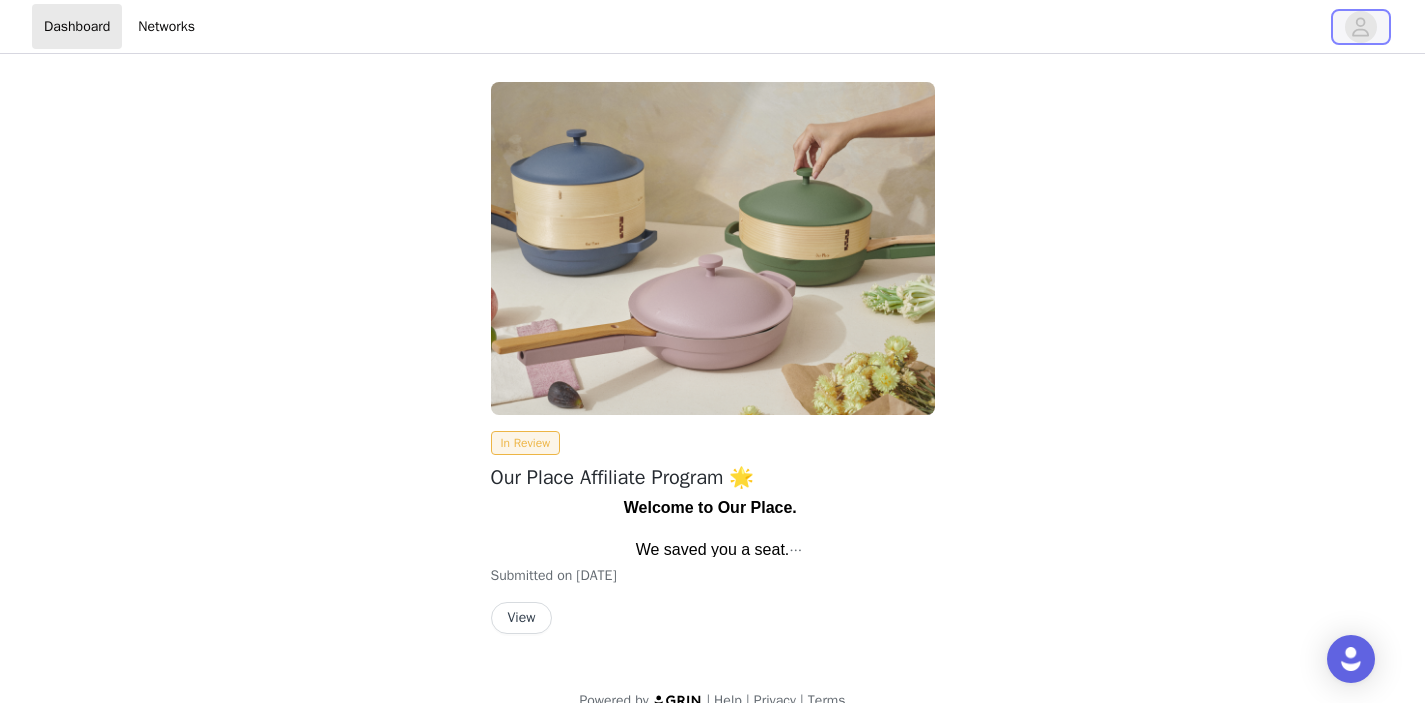 click 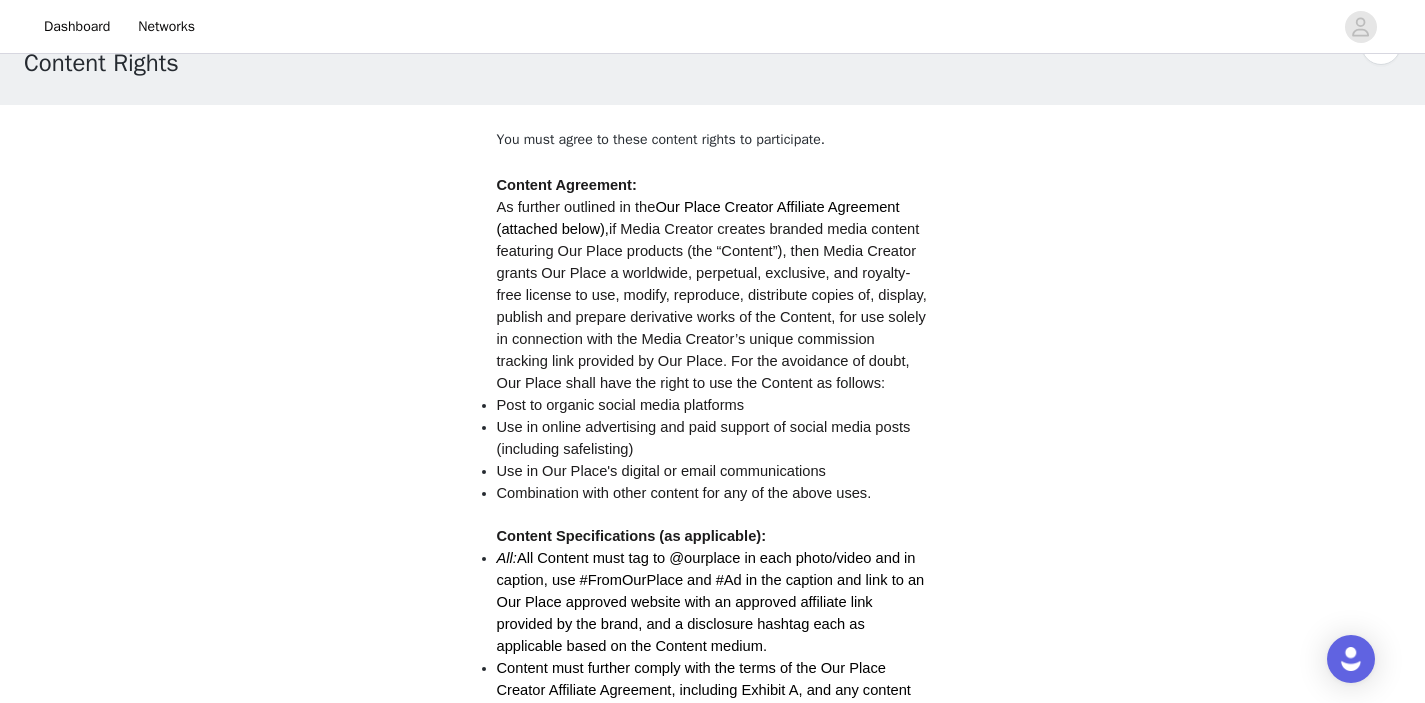 scroll, scrollTop: 0, scrollLeft: 0, axis: both 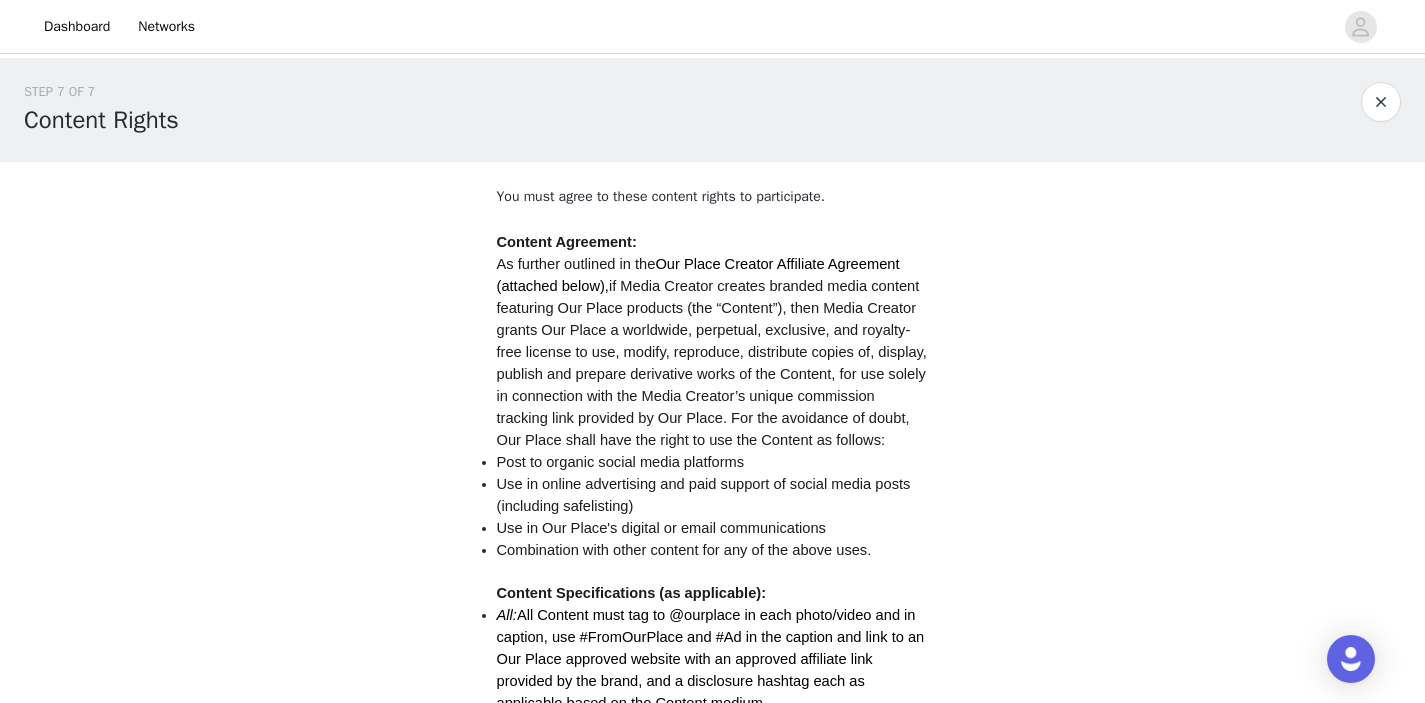click at bounding box center (1381, 102) 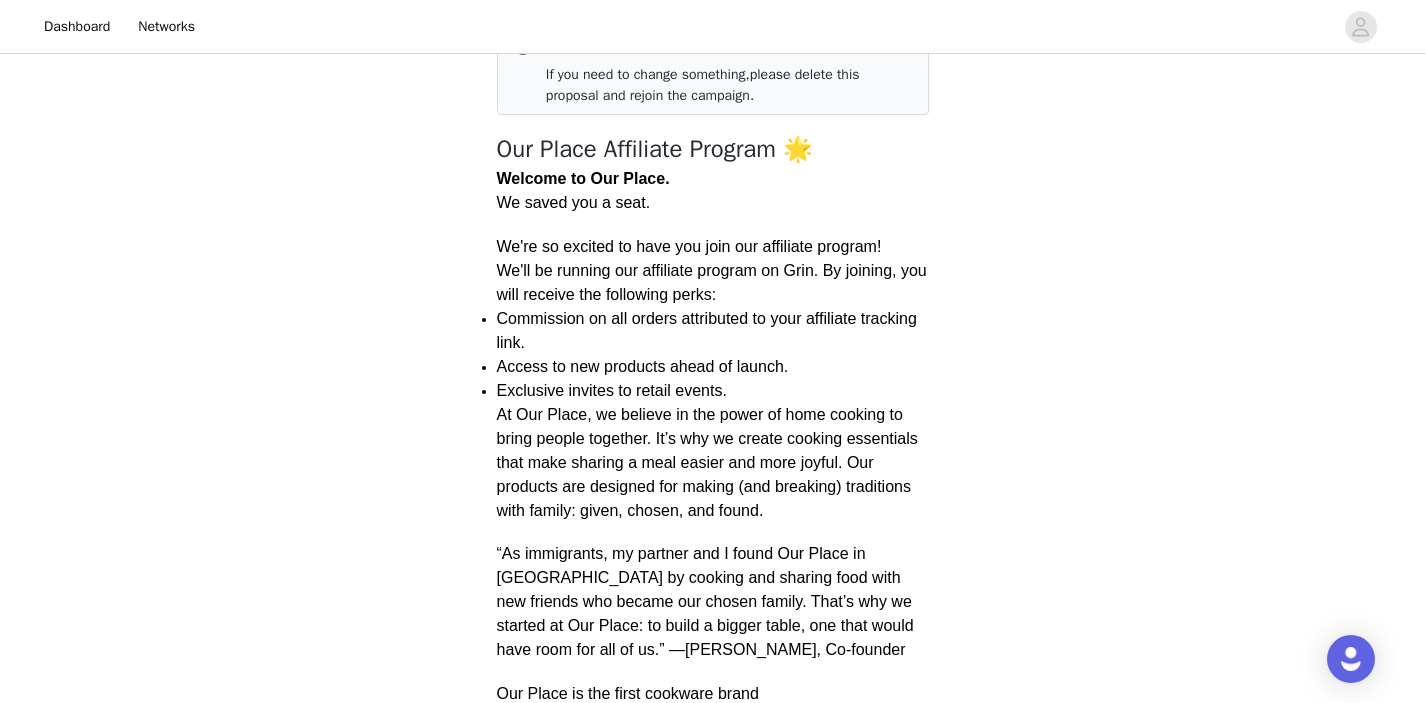 scroll, scrollTop: 0, scrollLeft: 0, axis: both 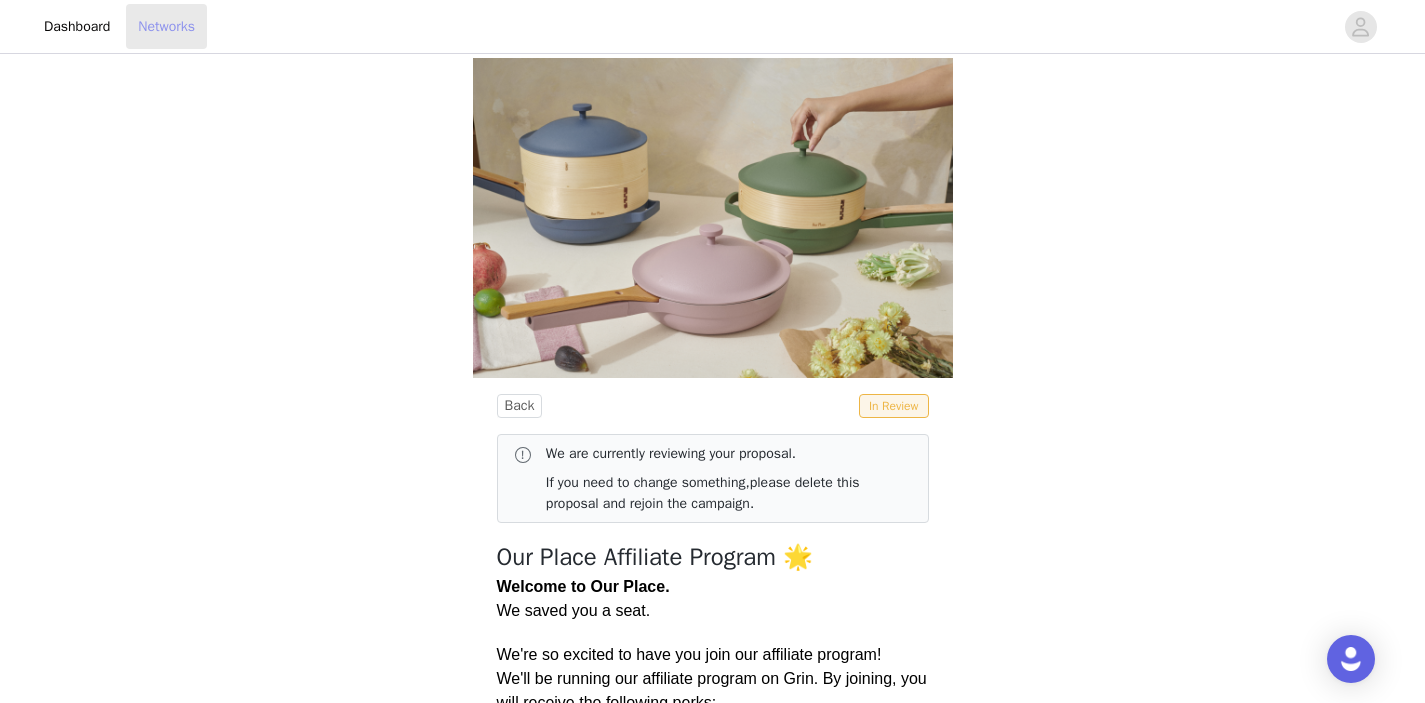 click on "Networks" at bounding box center [166, 26] 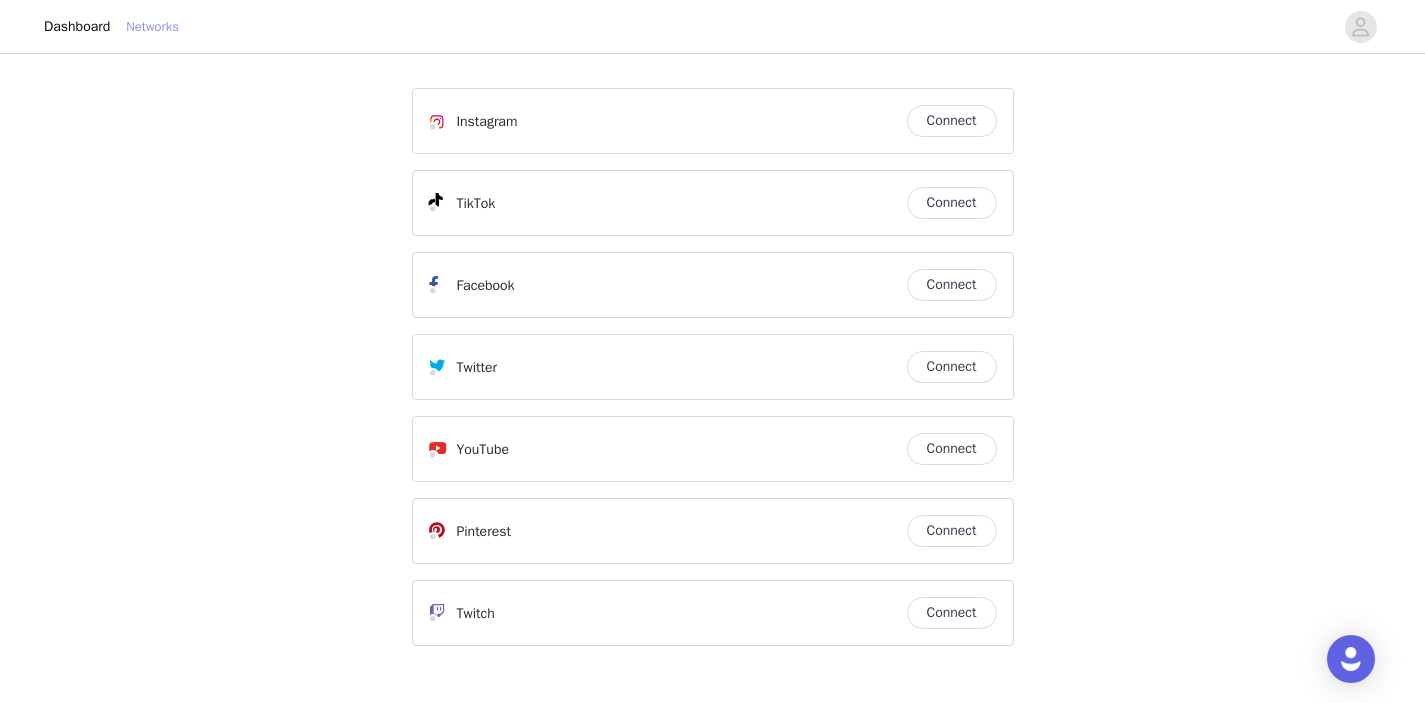 scroll, scrollTop: 0, scrollLeft: 0, axis: both 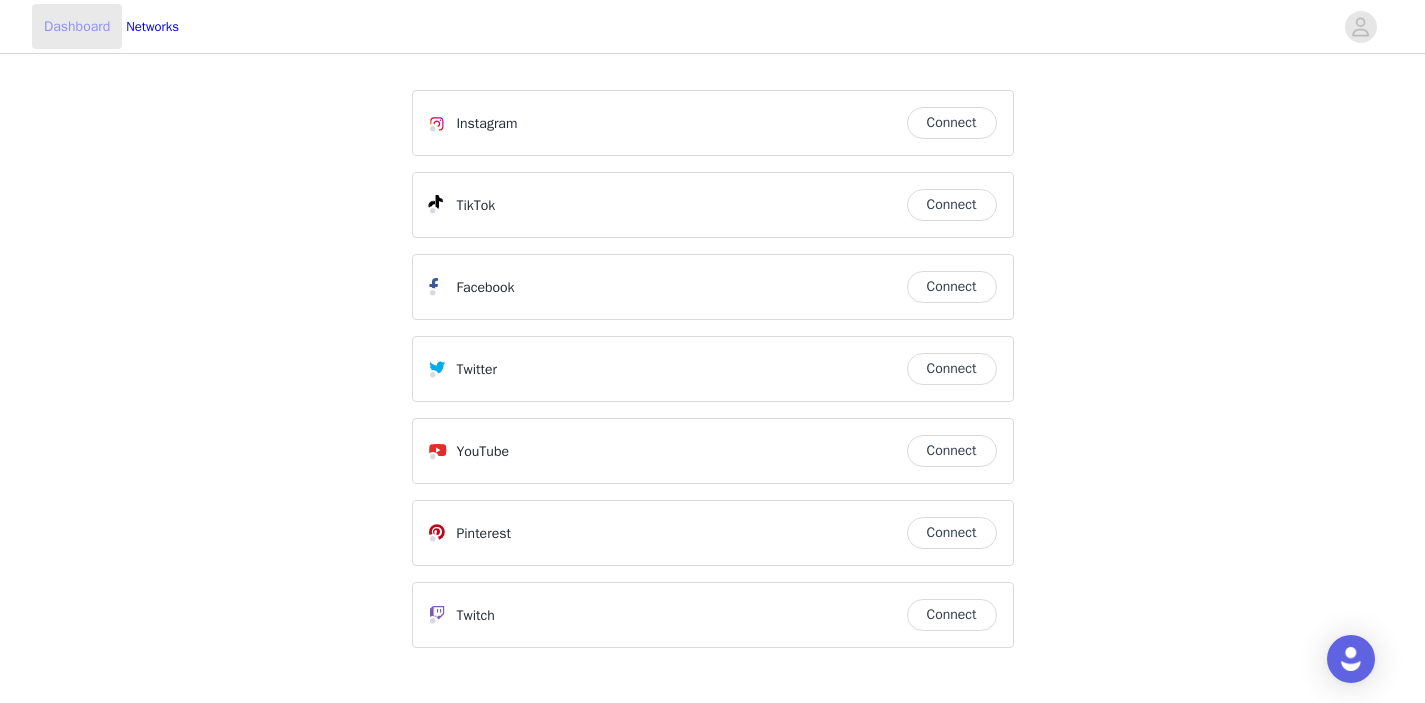 click on "Dashboard" at bounding box center (77, 26) 